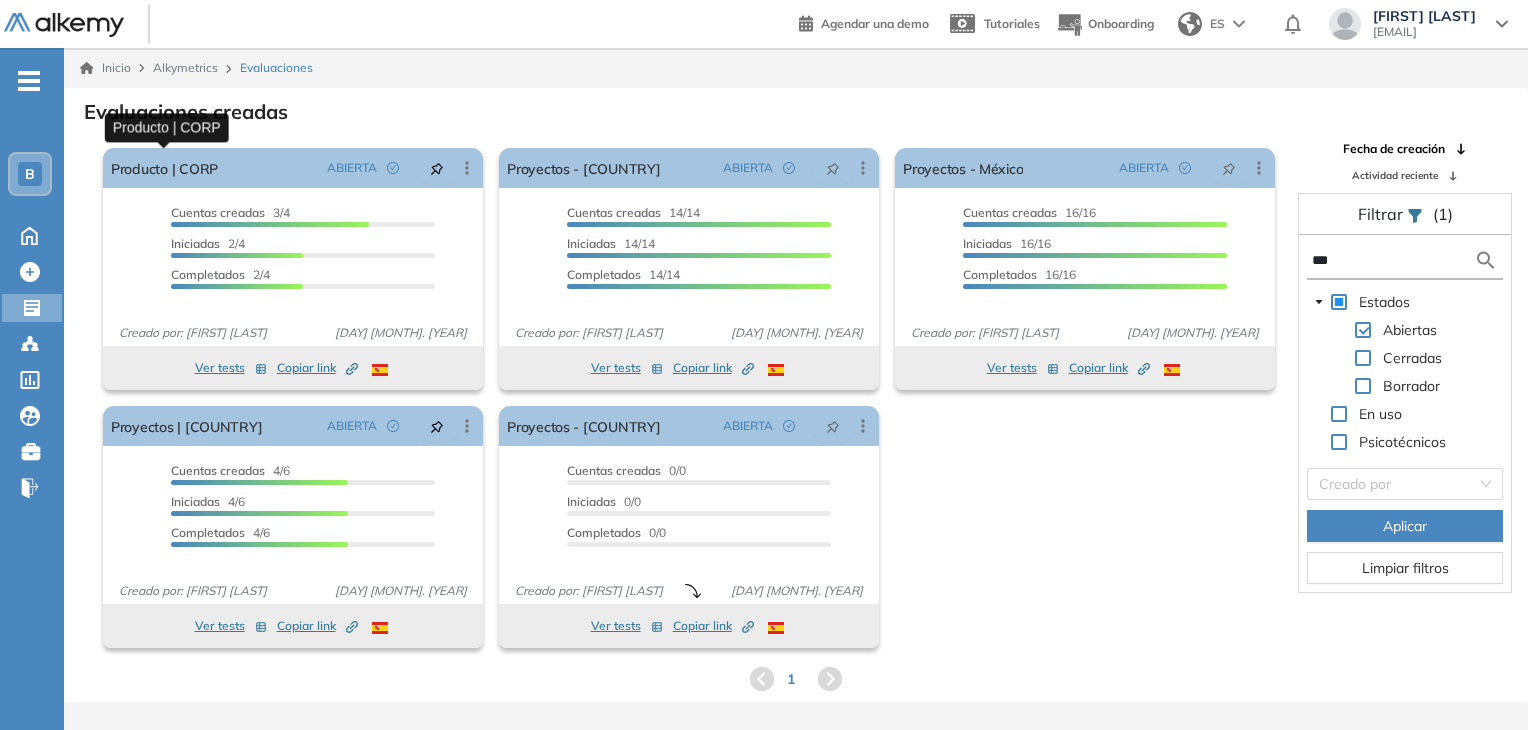 scroll, scrollTop: 48, scrollLeft: 0, axis: vertical 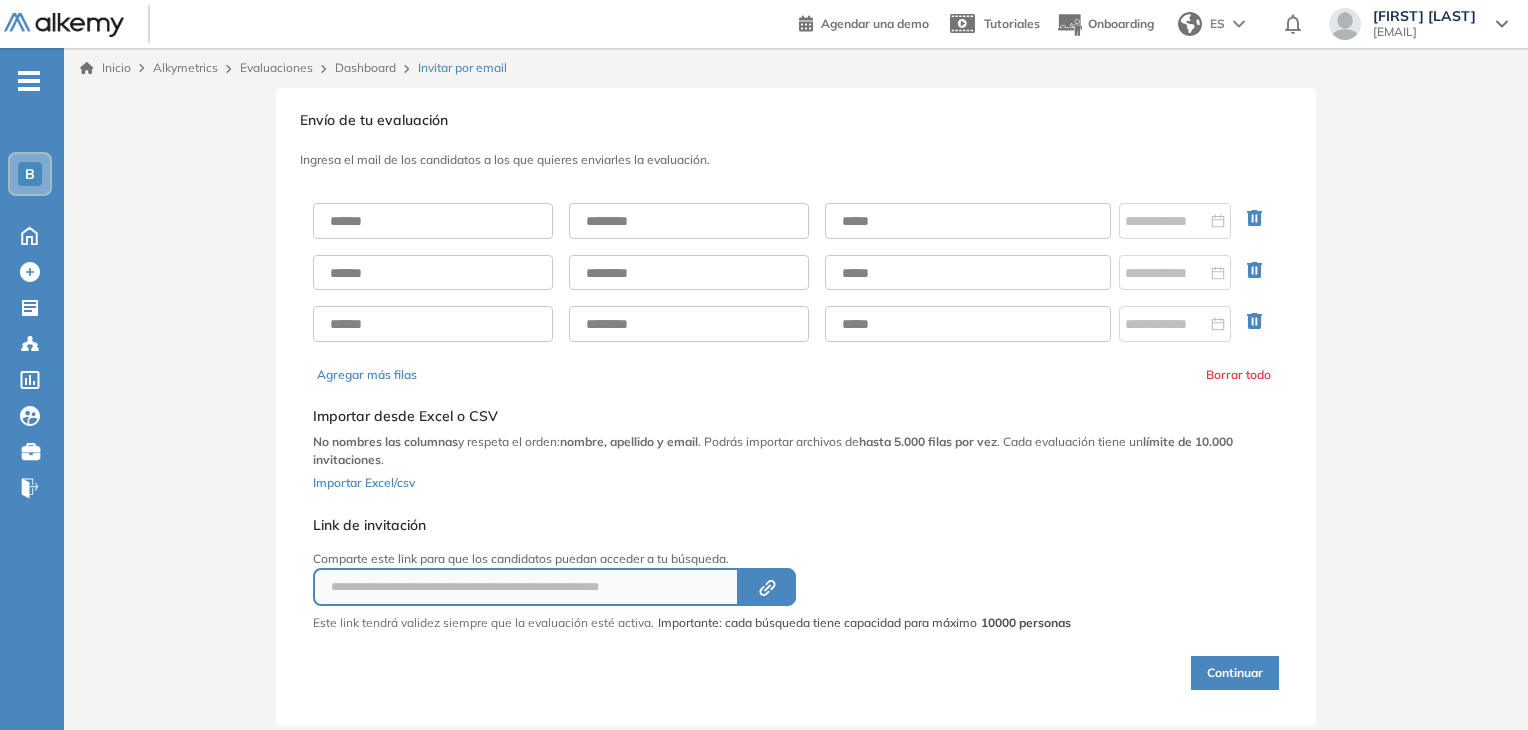 click on "Dashboard" at bounding box center (365, 67) 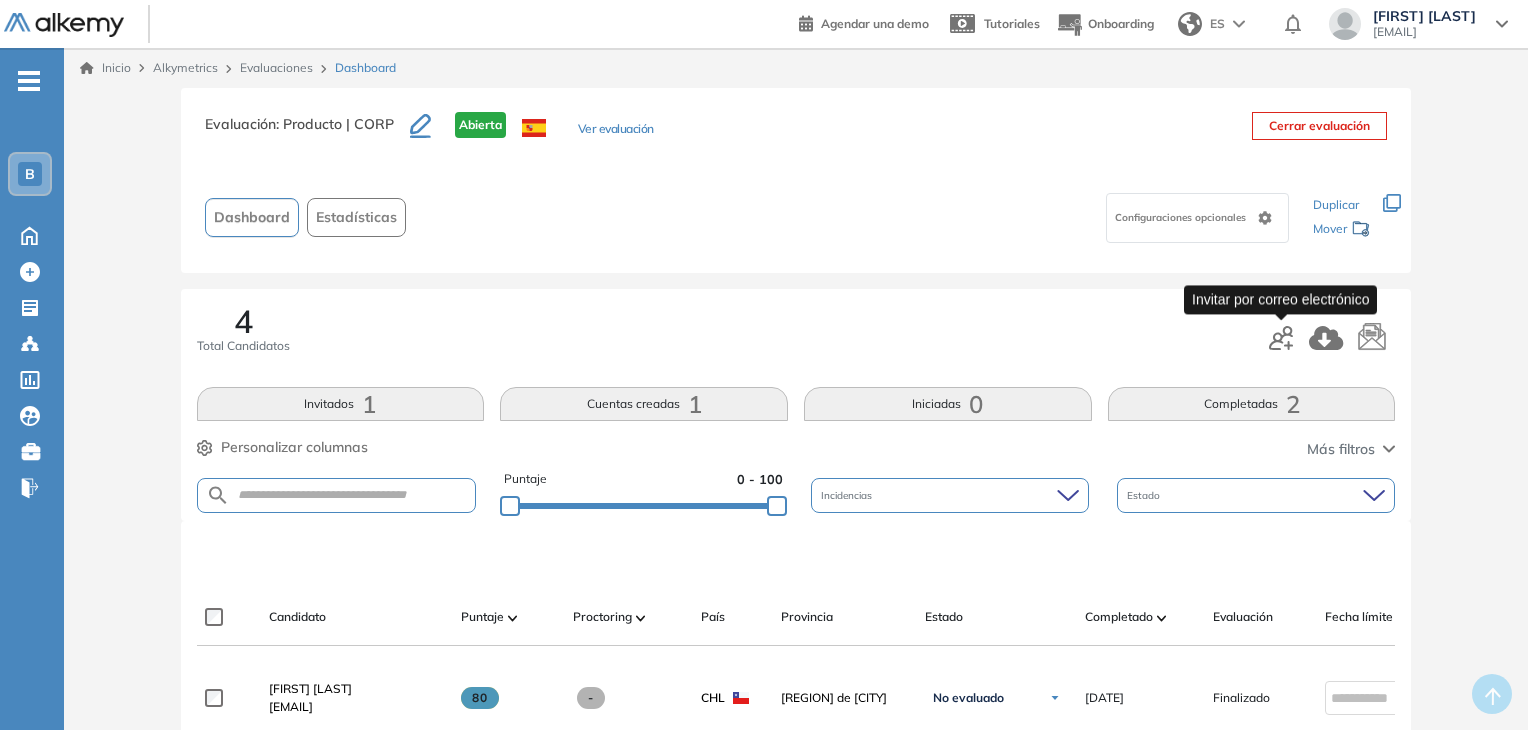 click 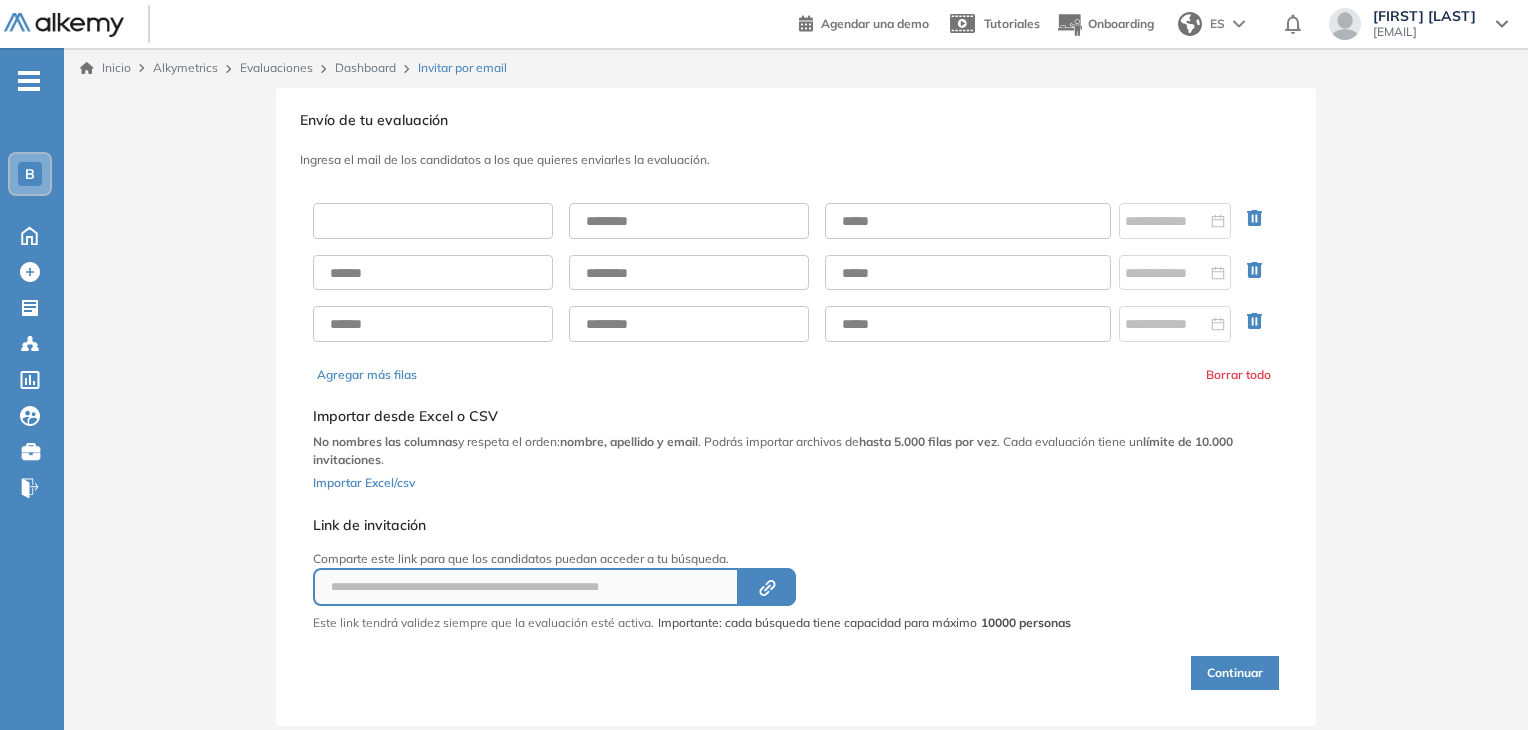 click at bounding box center [433, 221] 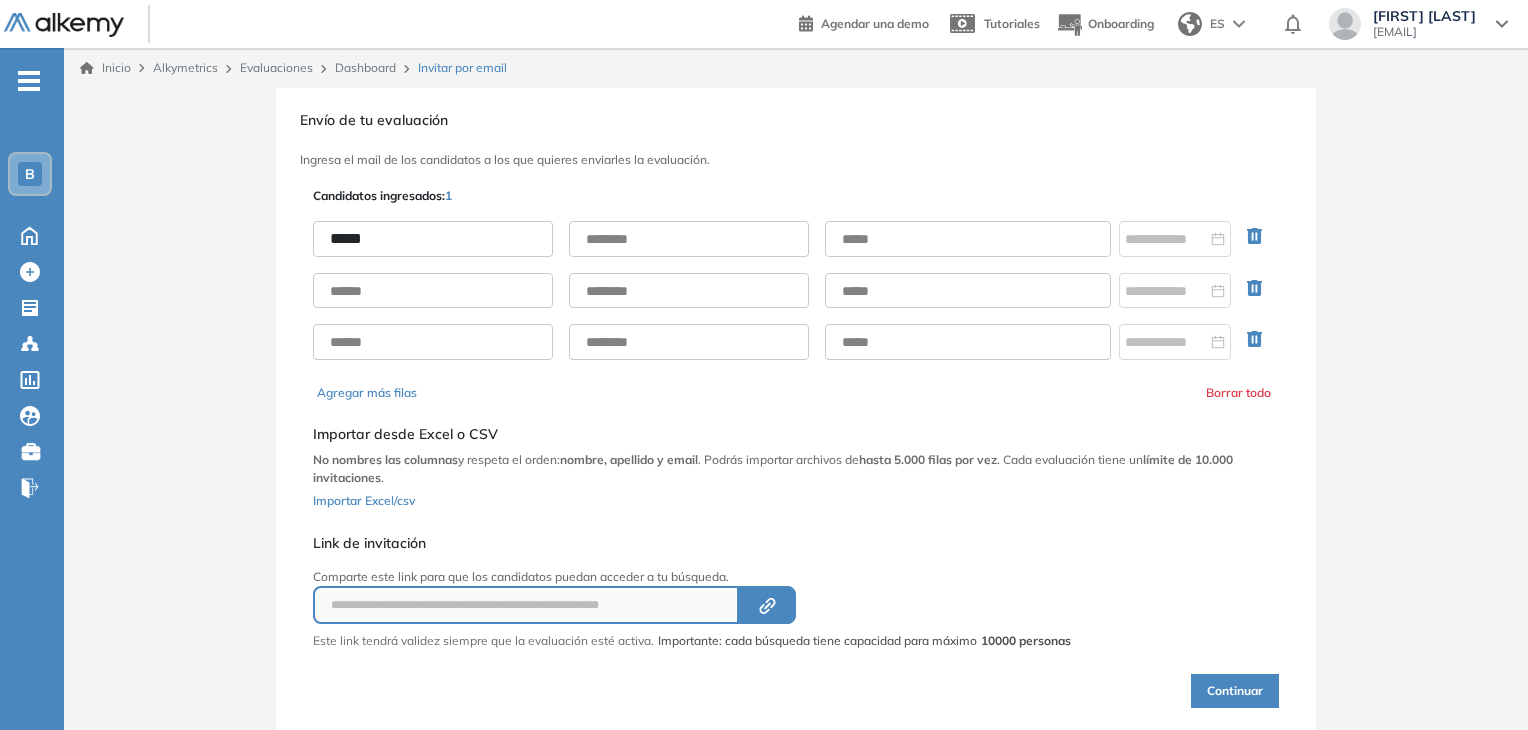 type on "*****" 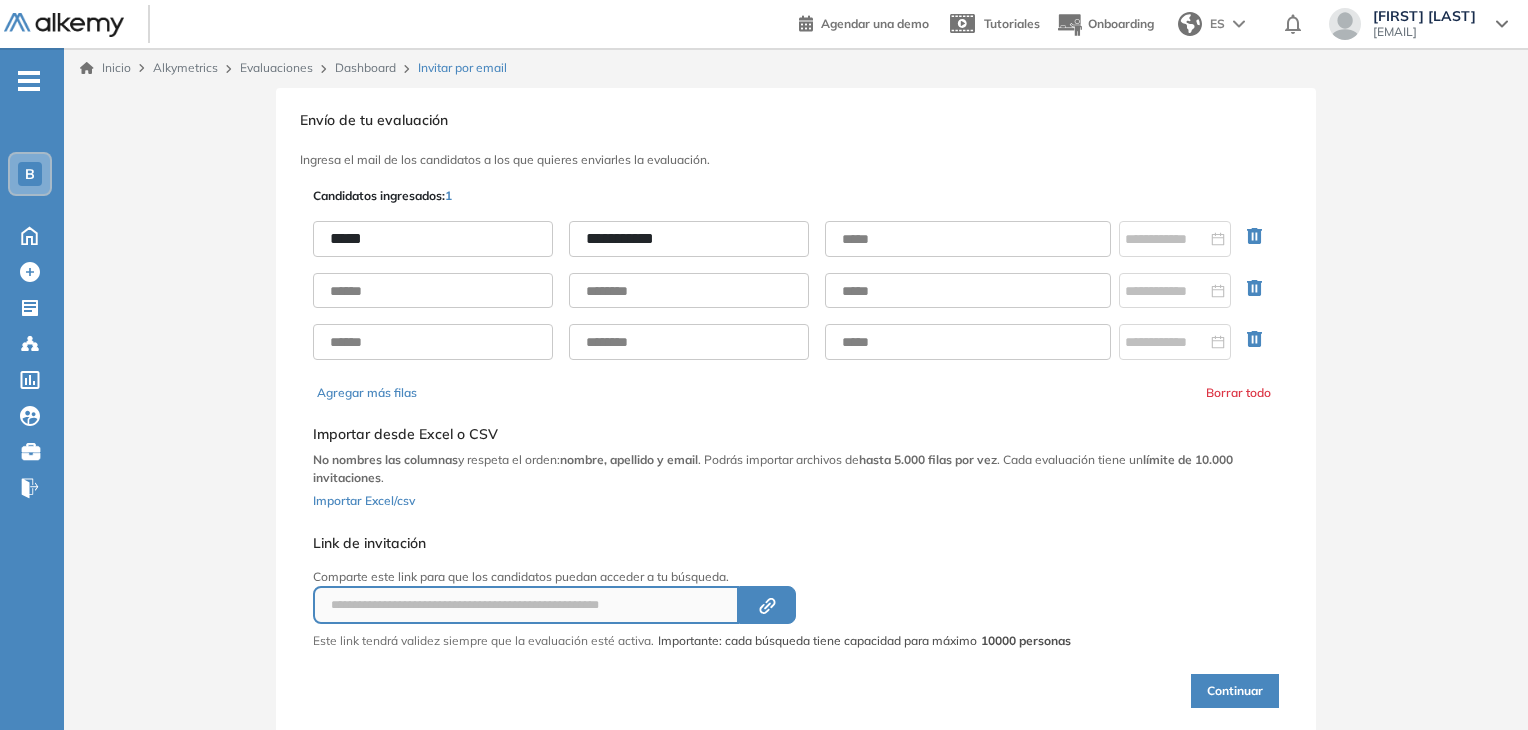type on "**********" 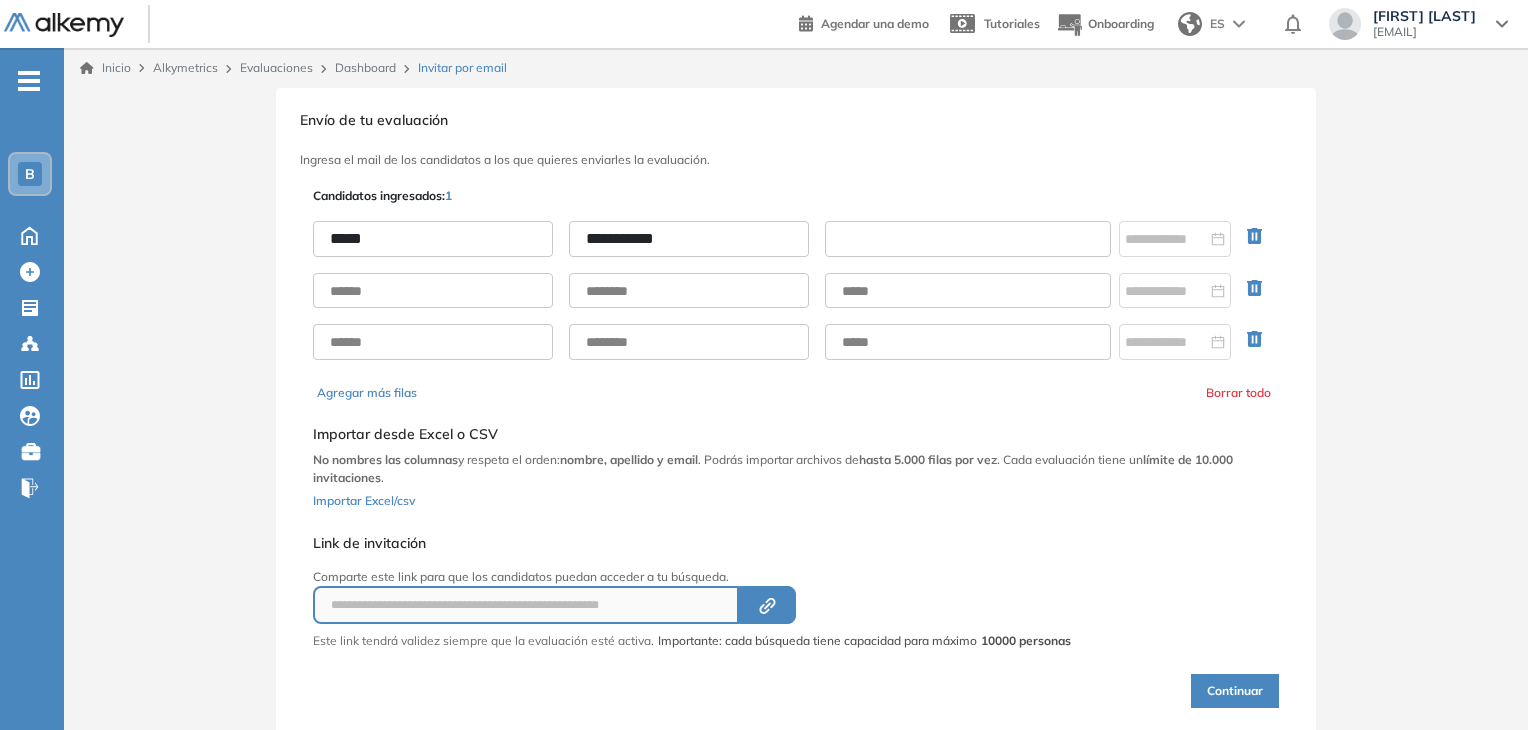 paste on "**********" 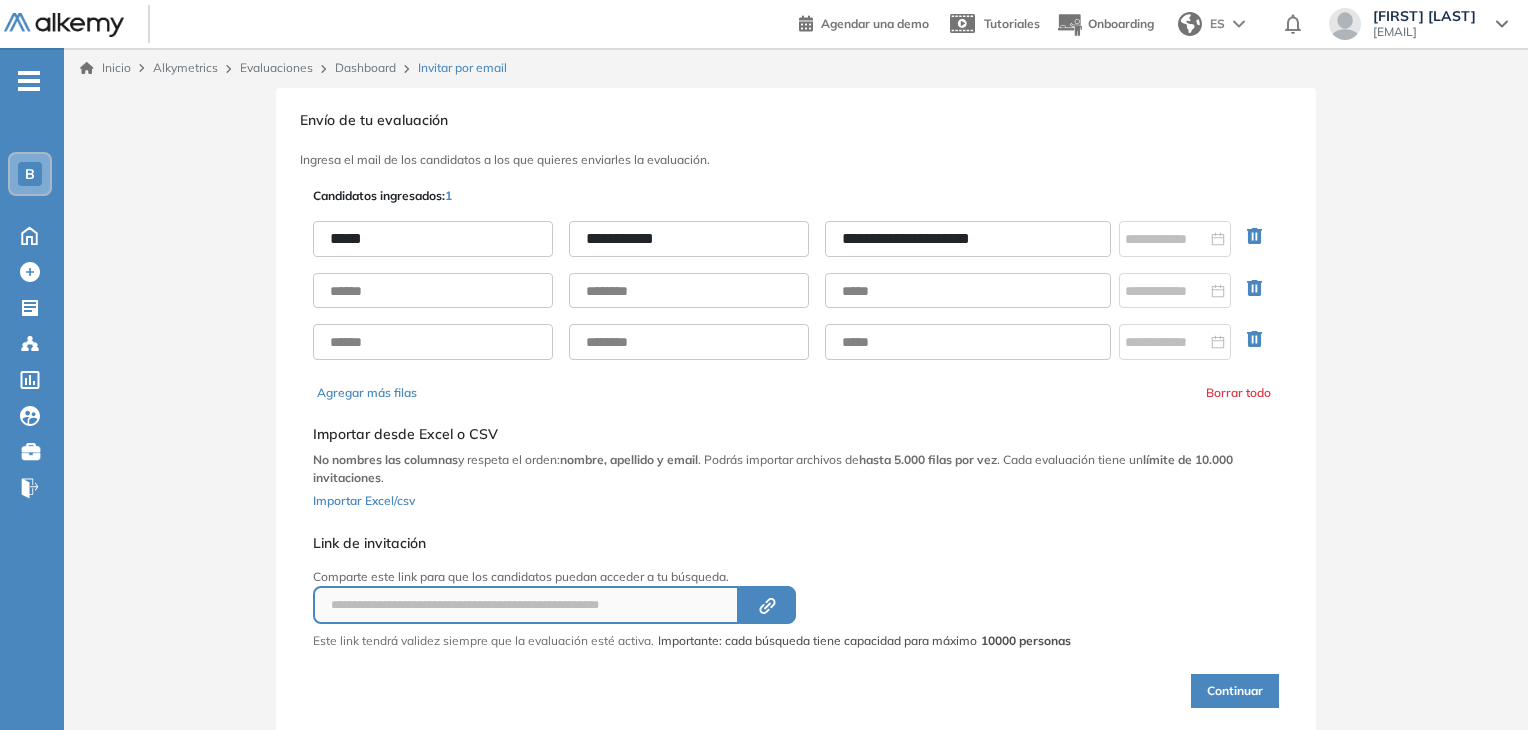 type on "**********" 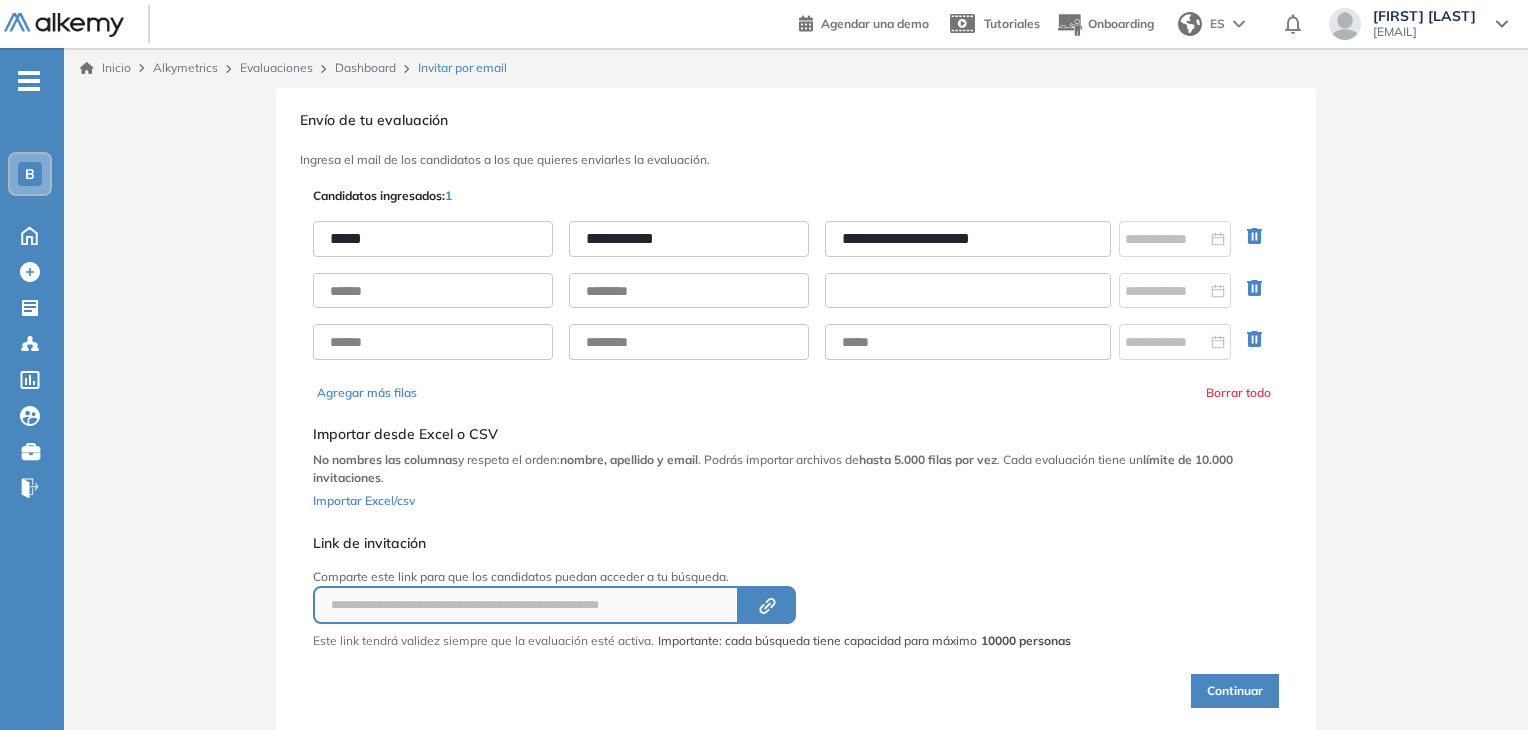 click at bounding box center (968, 291) 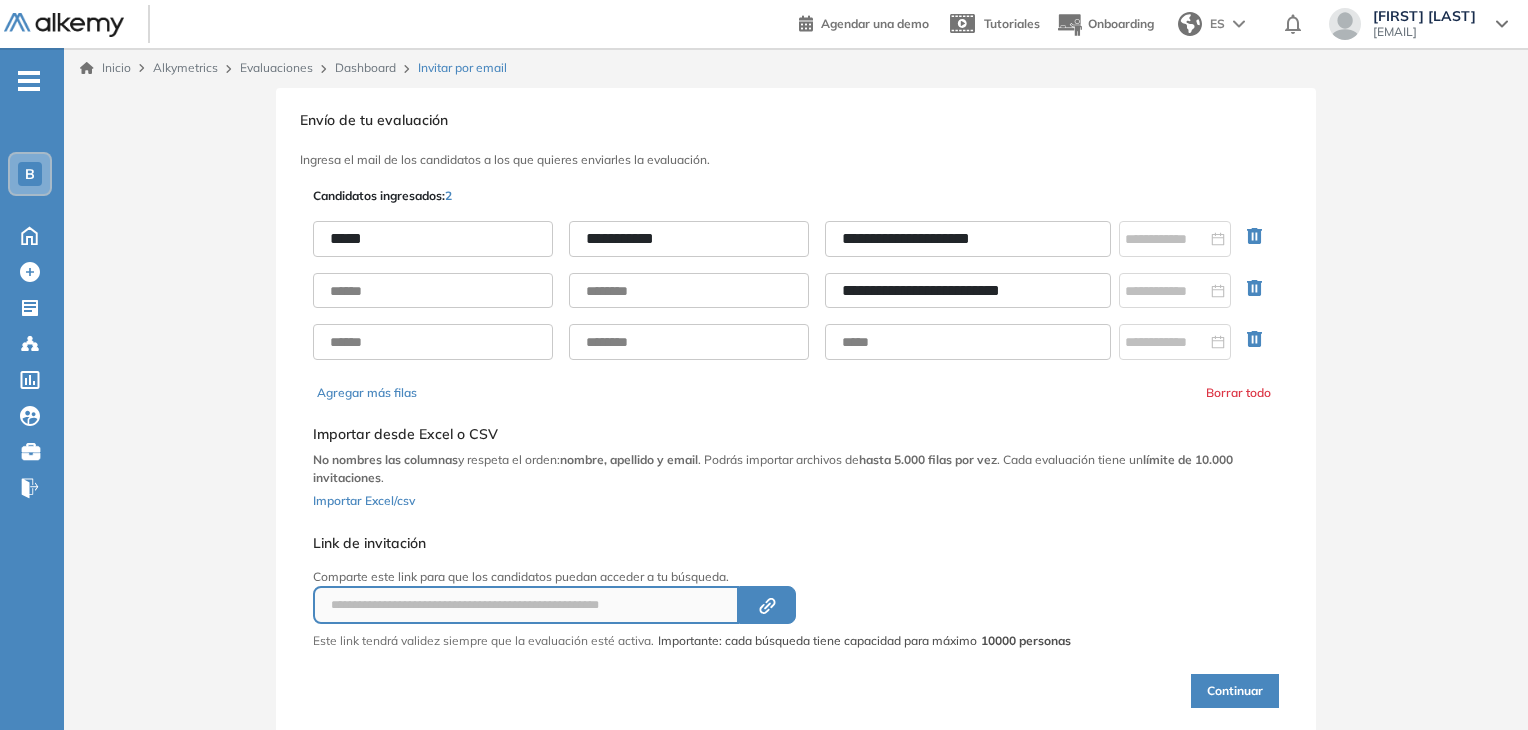 type on "**********" 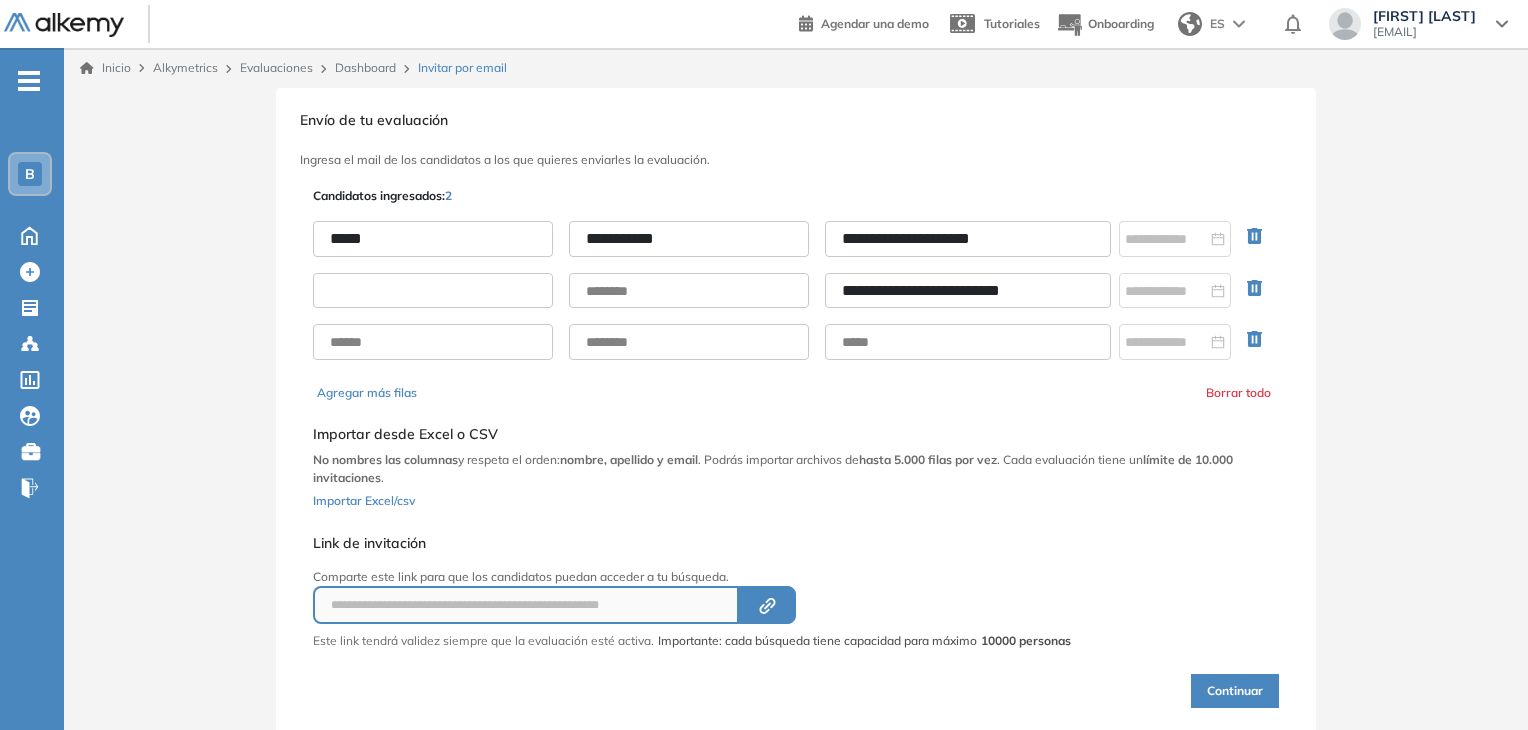 click at bounding box center (433, 291) 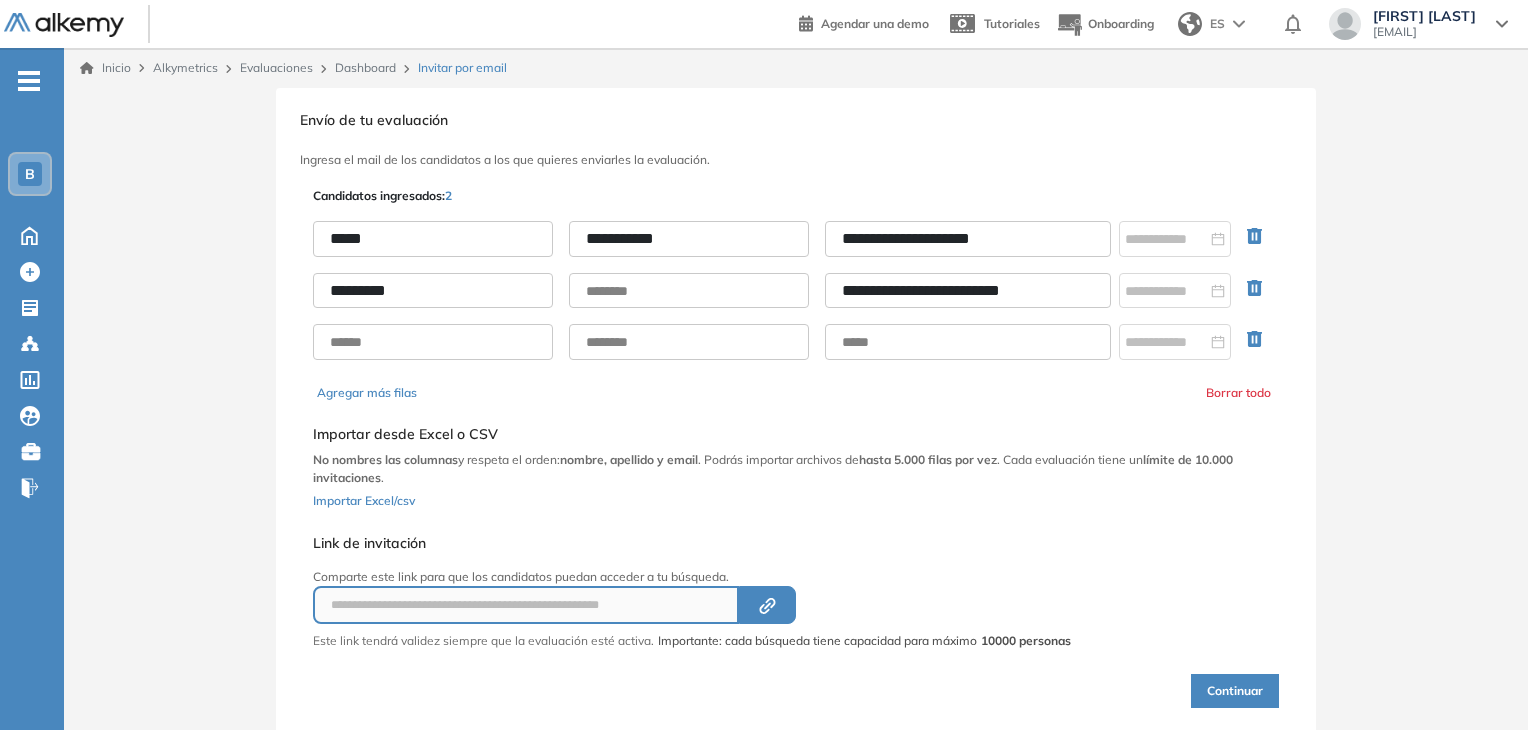 type on "*********" 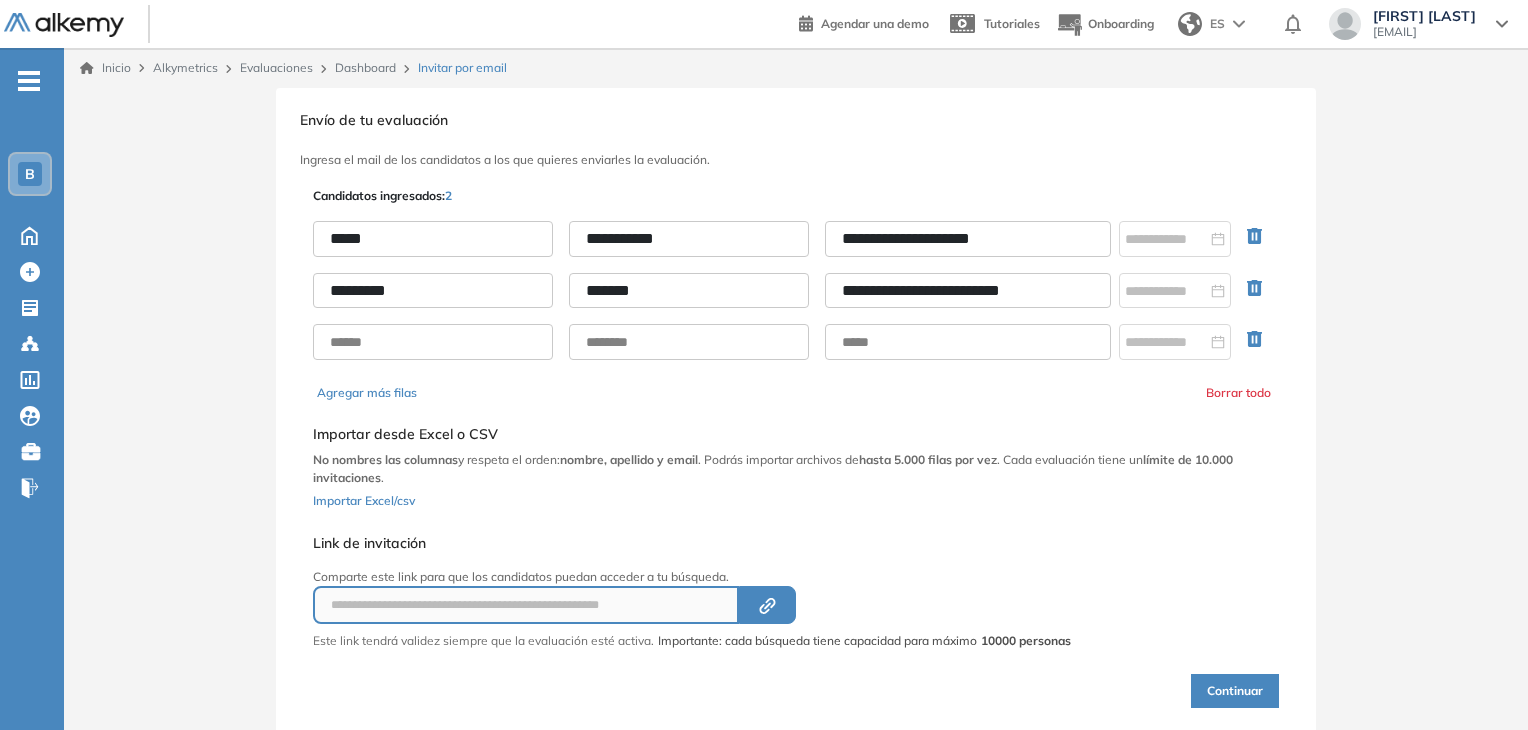 scroll, scrollTop: 60, scrollLeft: 0, axis: vertical 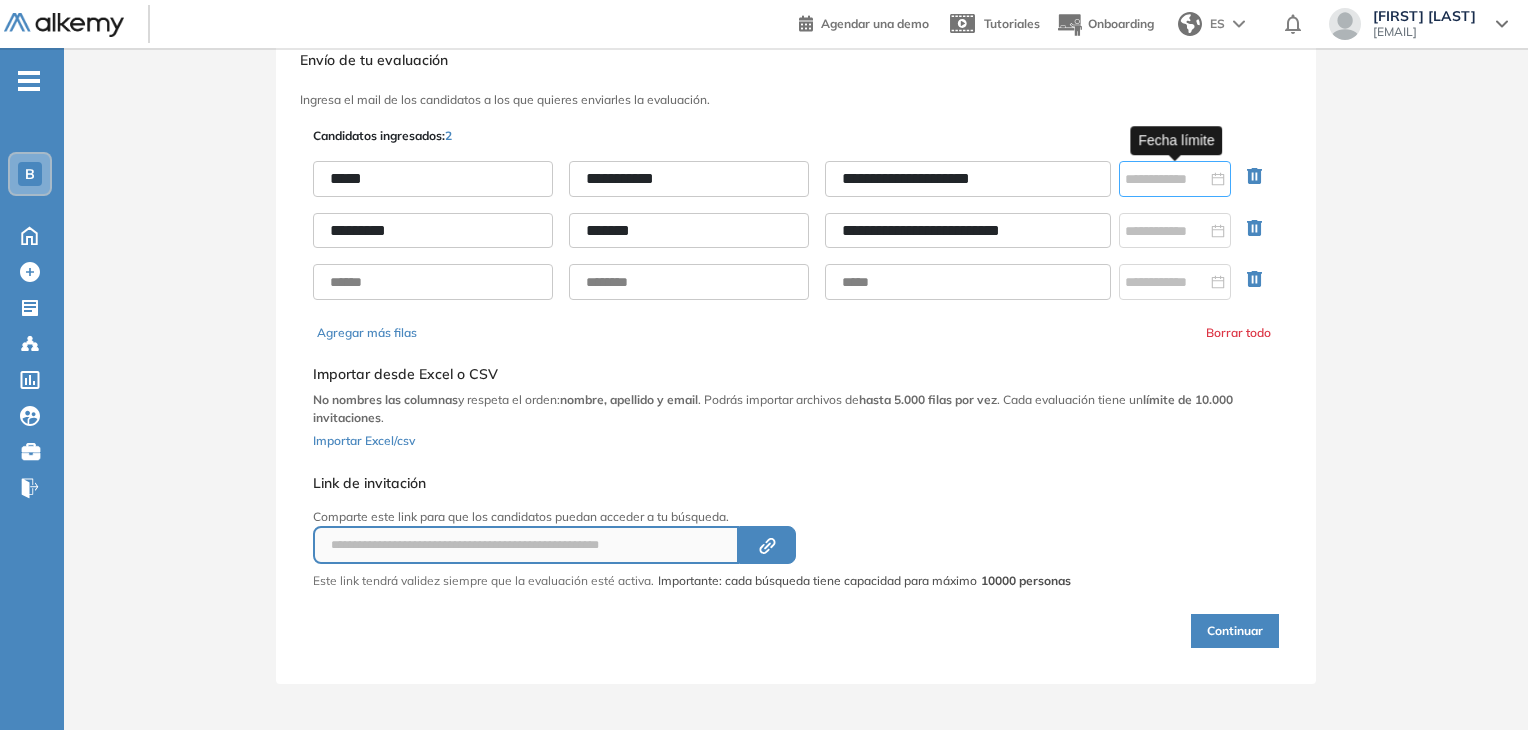 type on "*******" 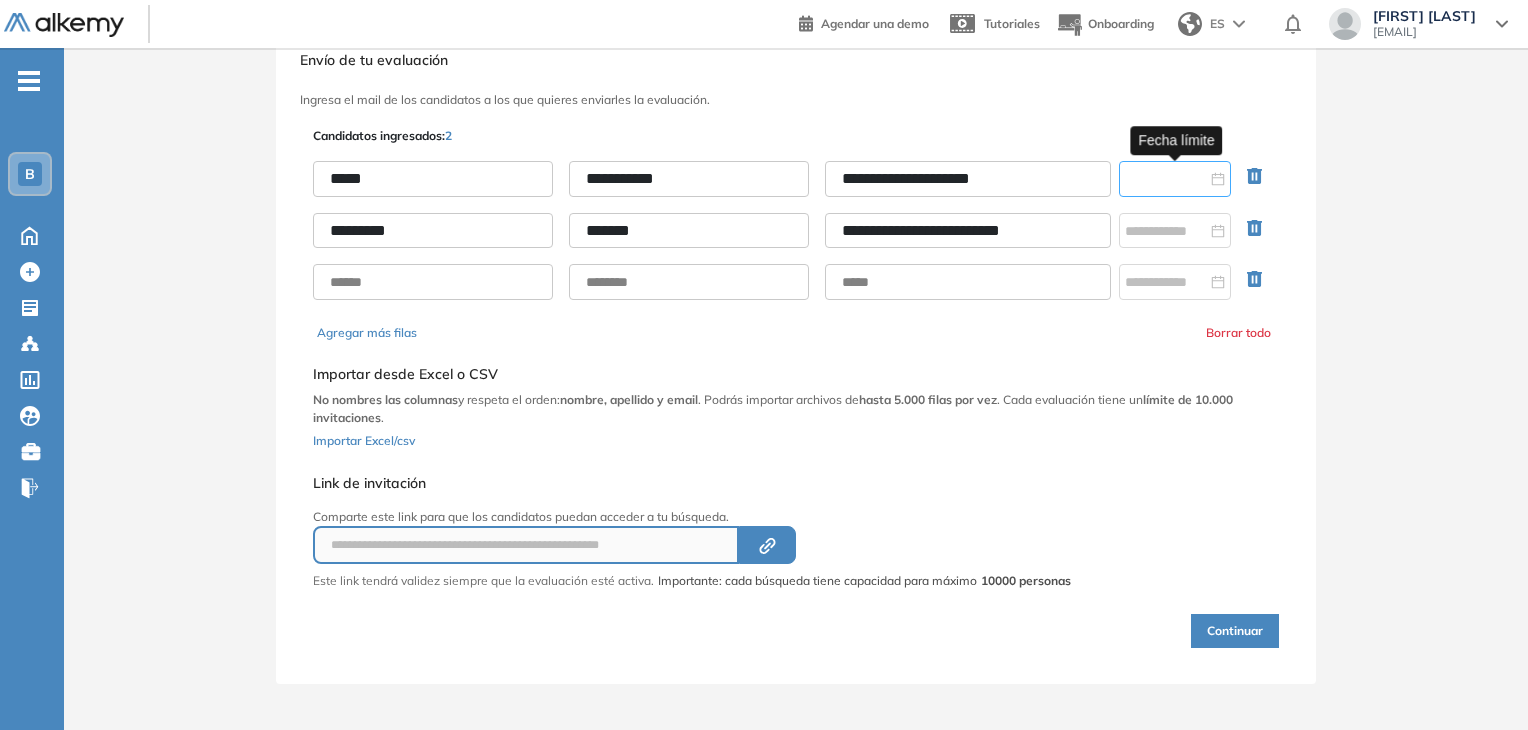 click at bounding box center (1166, 179) 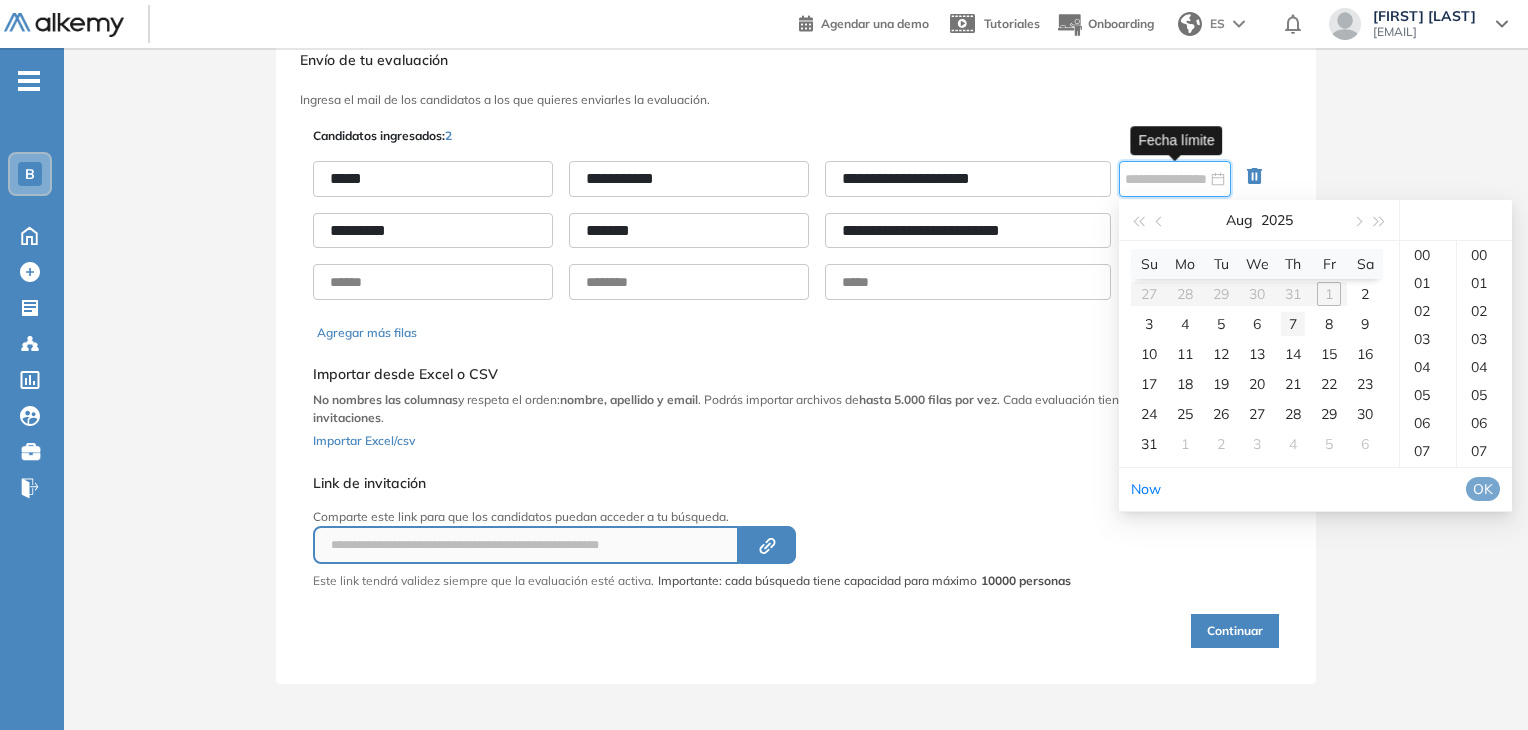 type on "**********" 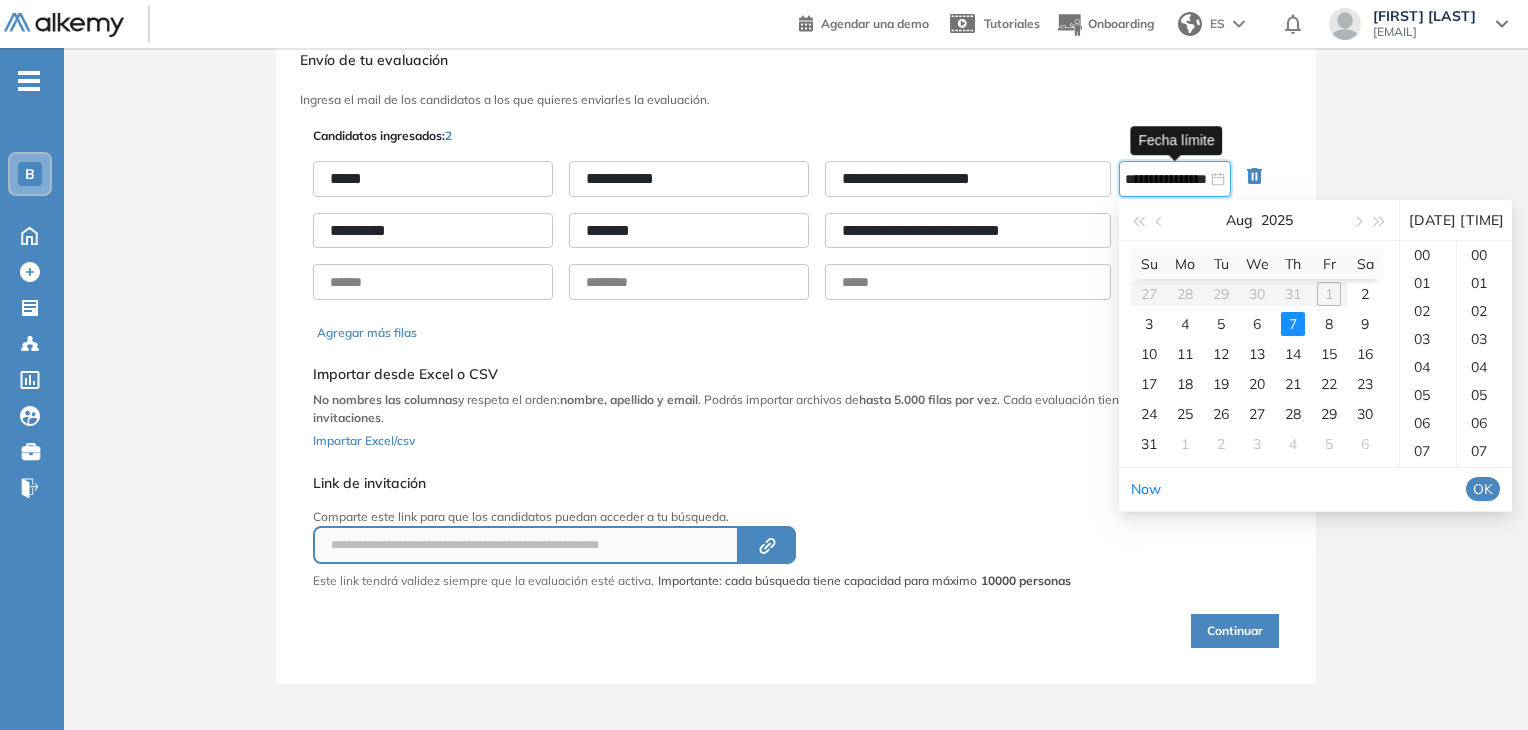 scroll, scrollTop: 204, scrollLeft: 0, axis: vertical 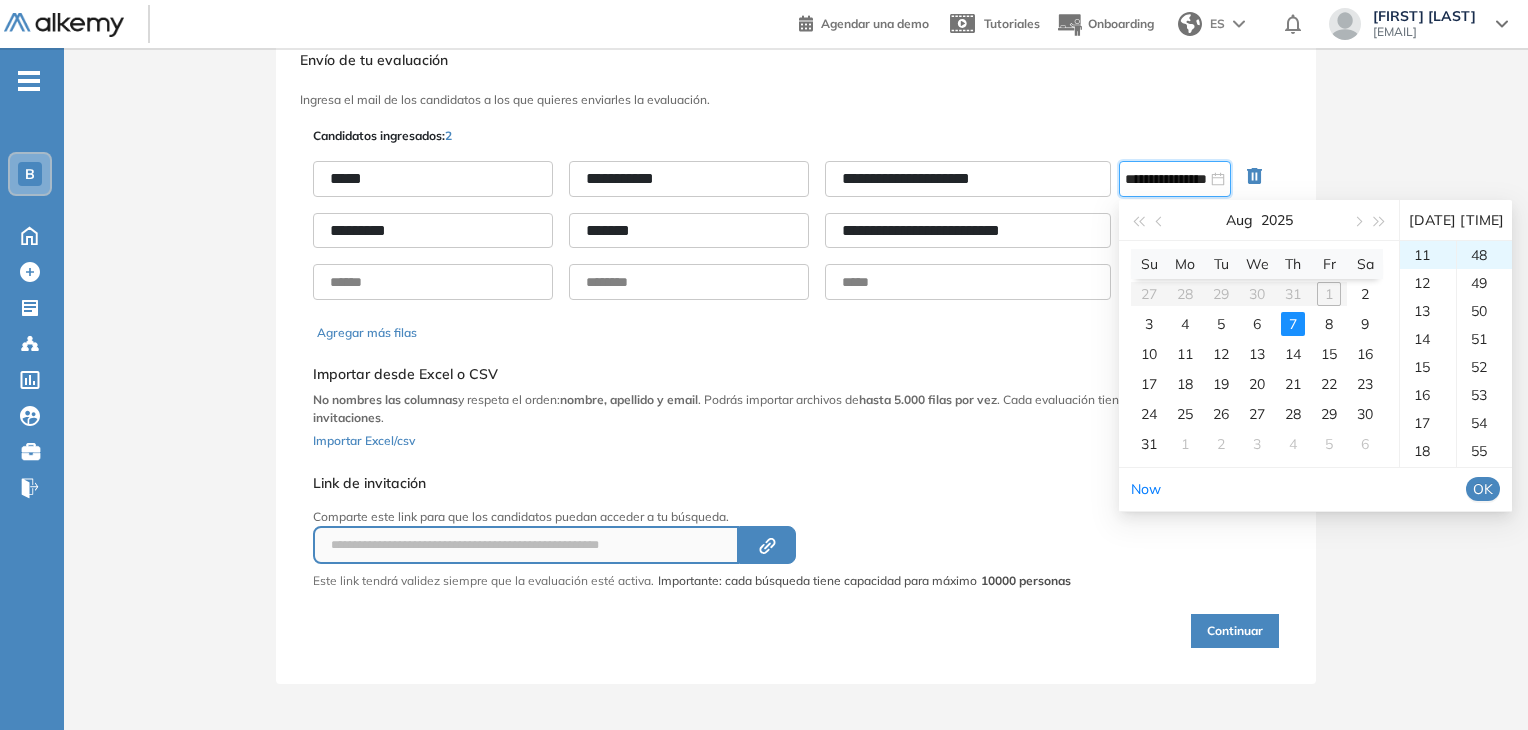 click on "**********" at bounding box center [796, 356] 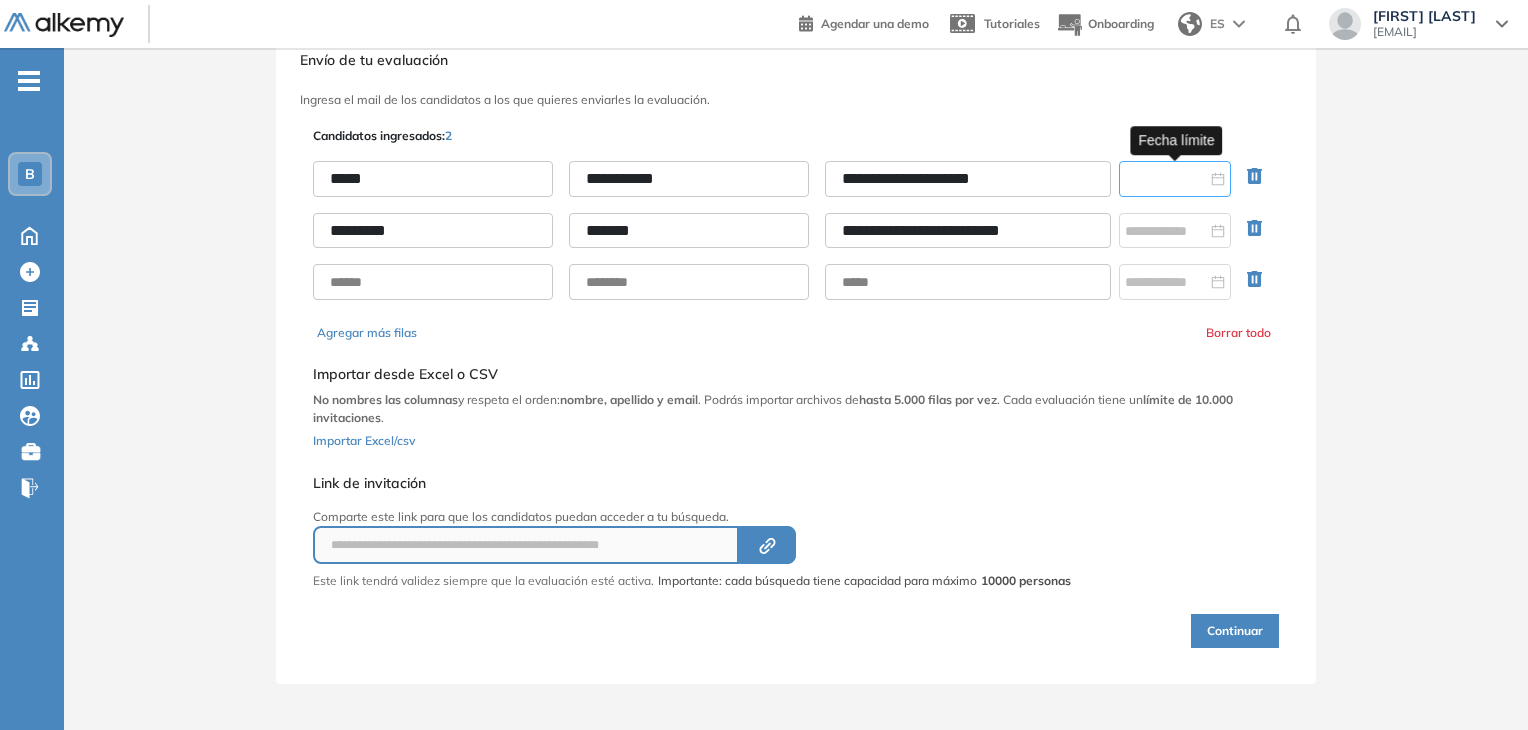 click at bounding box center (1166, 179) 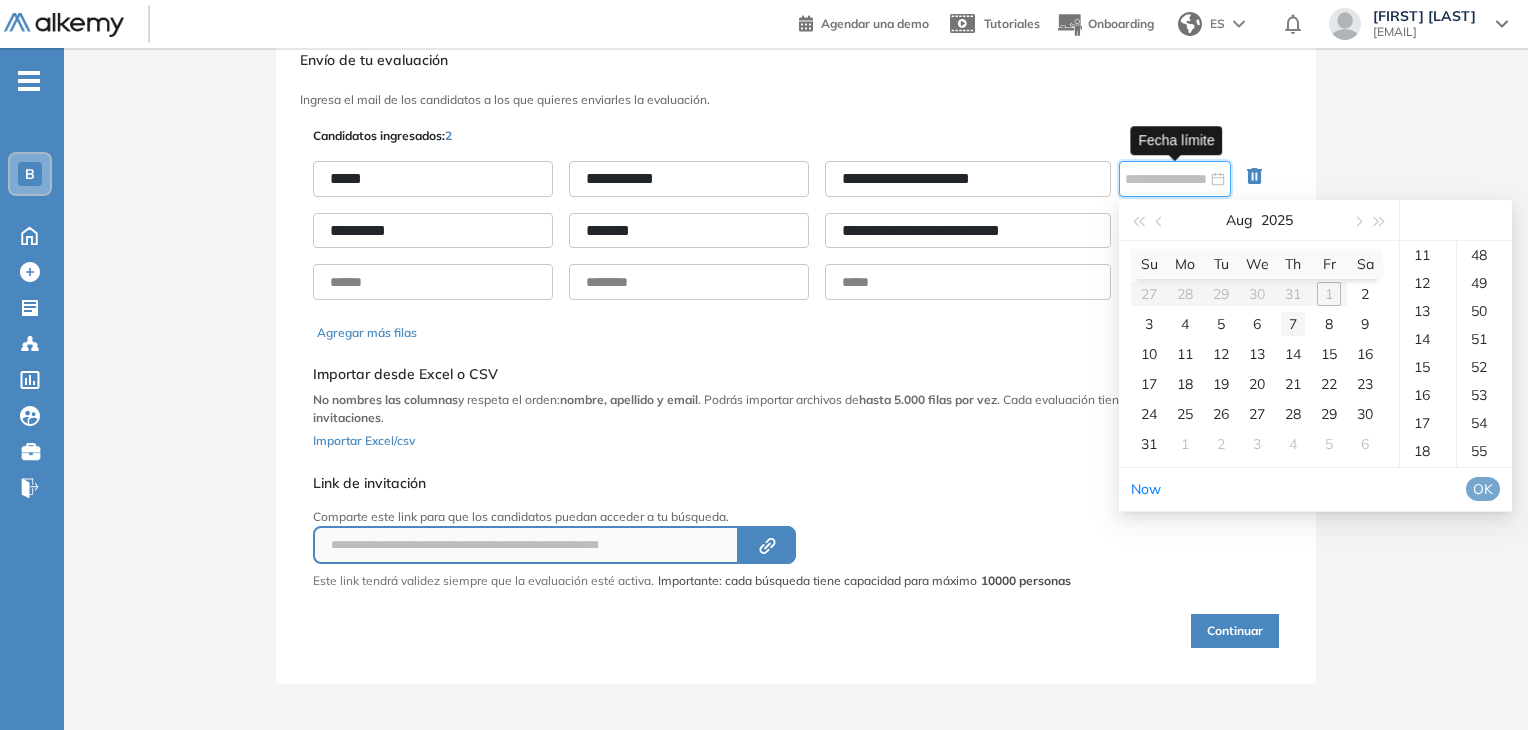 click on "7" at bounding box center [1293, 324] 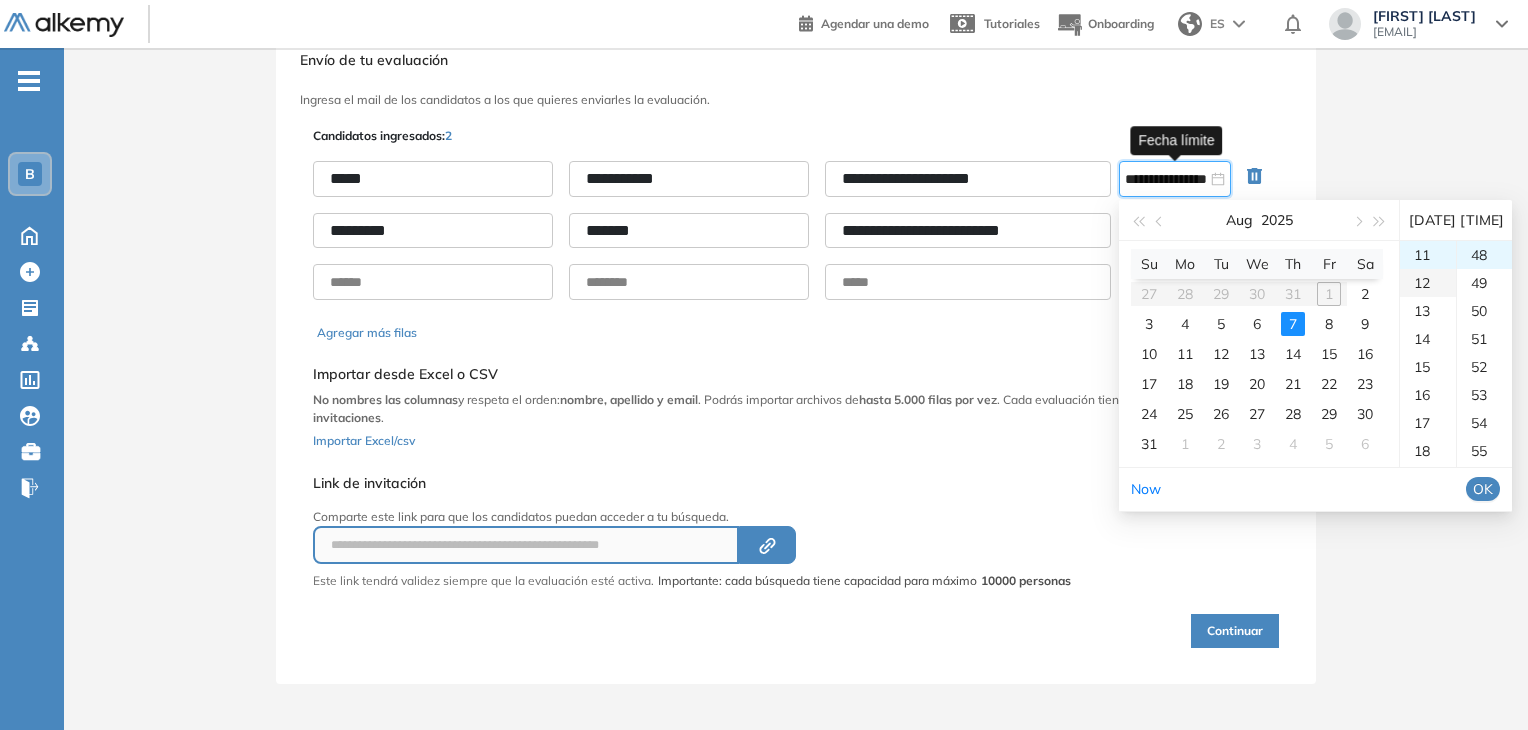 click on "12" at bounding box center [1428, 283] 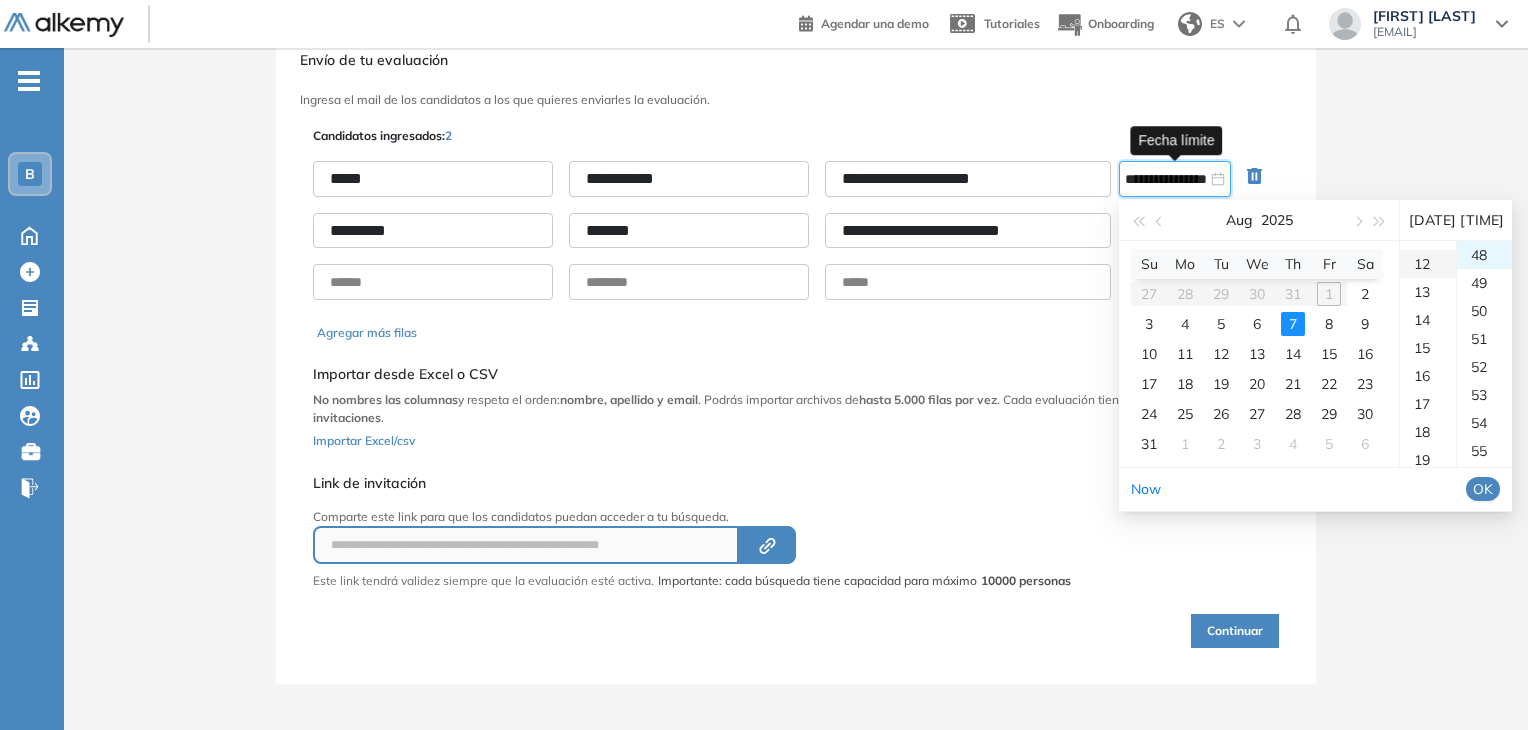 scroll, scrollTop: 336, scrollLeft: 0, axis: vertical 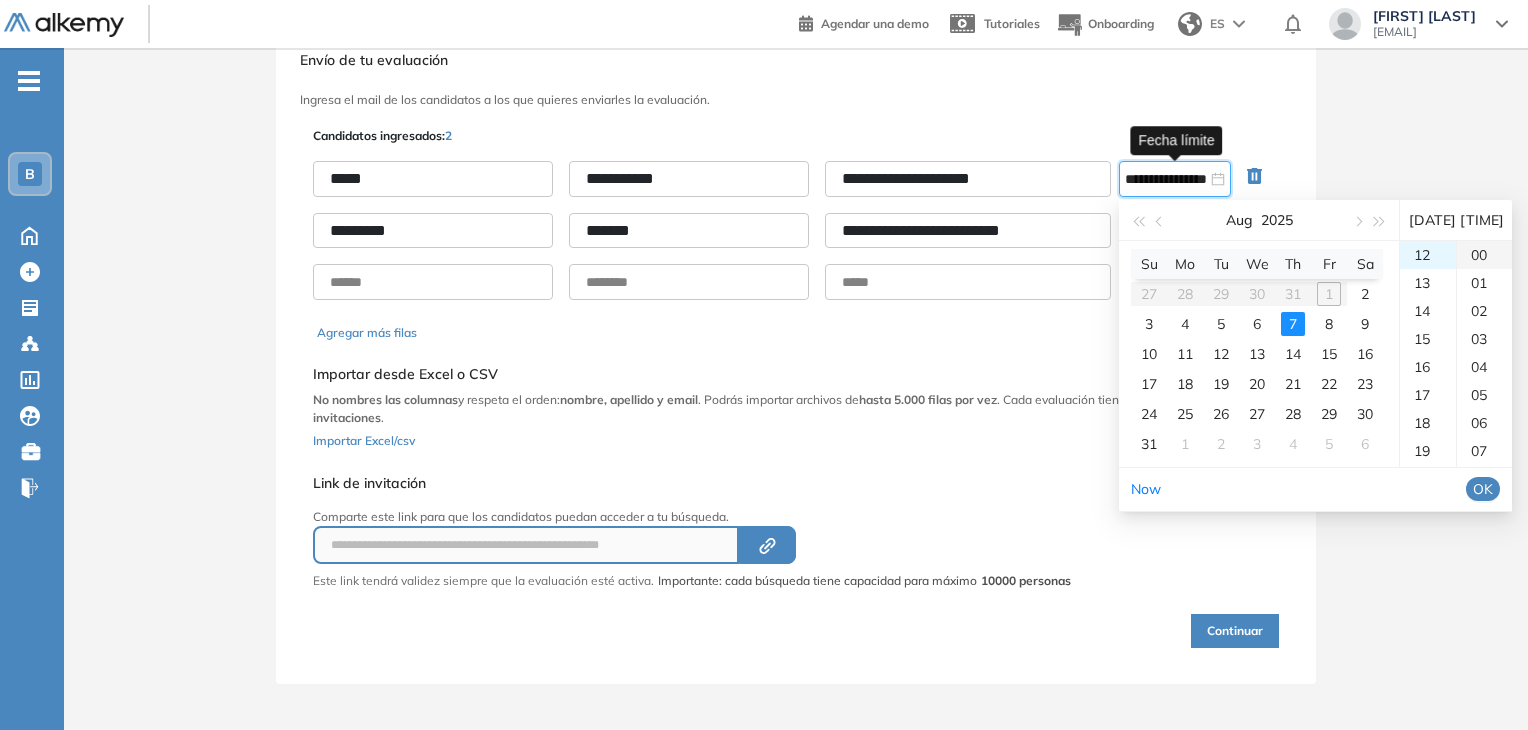 click on "00" at bounding box center (1484, 255) 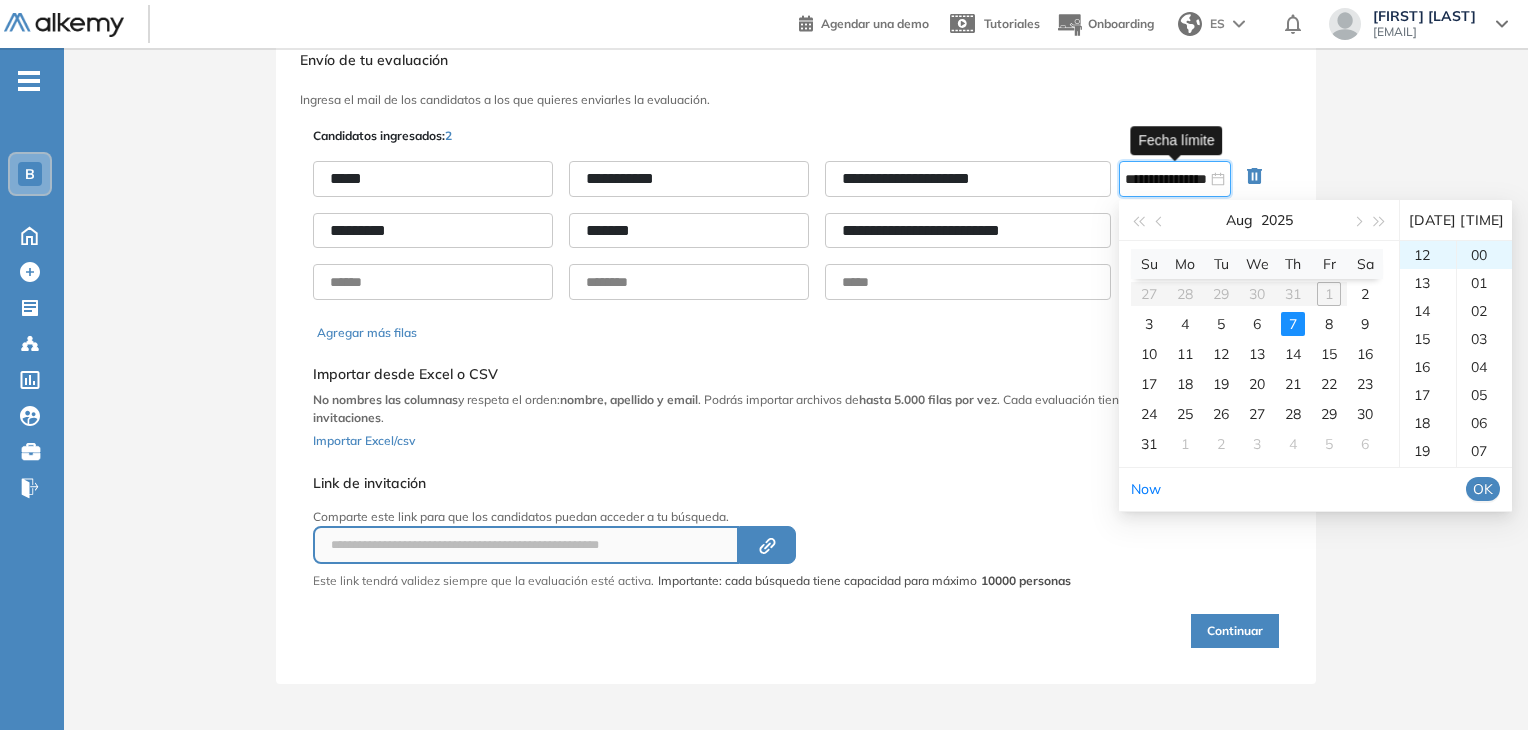 click on "OK" at bounding box center [1483, 489] 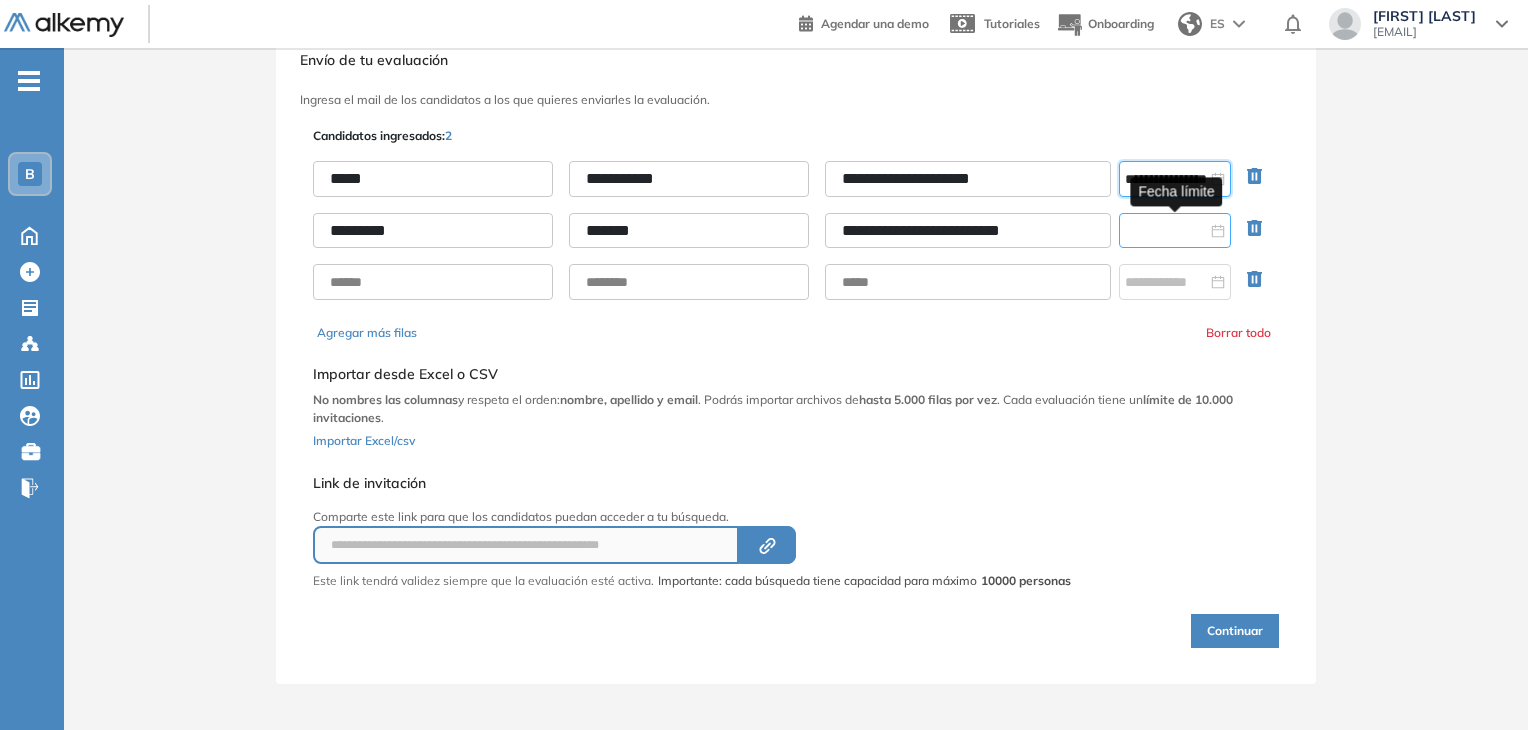 click at bounding box center [1166, 231] 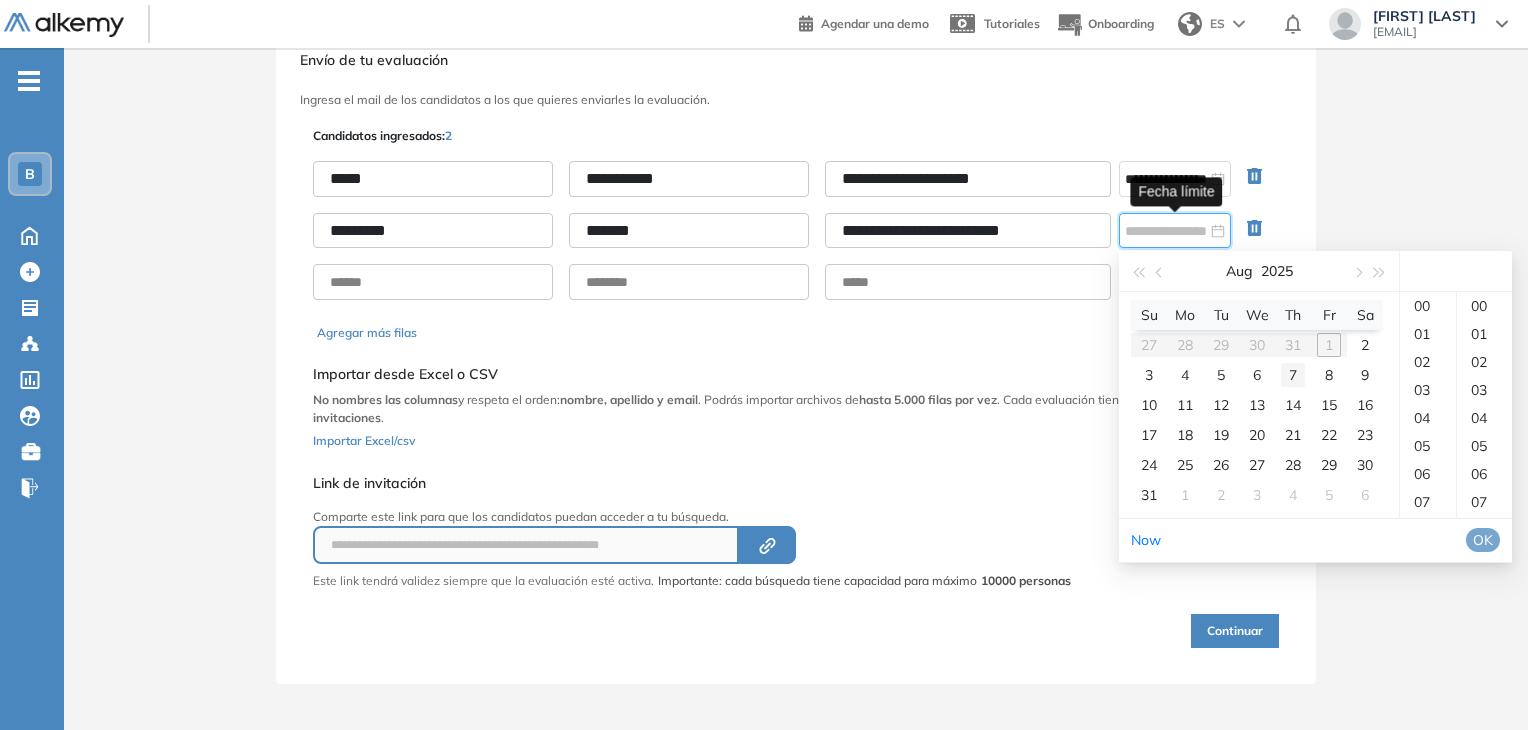 click on "7" at bounding box center [1293, 375] 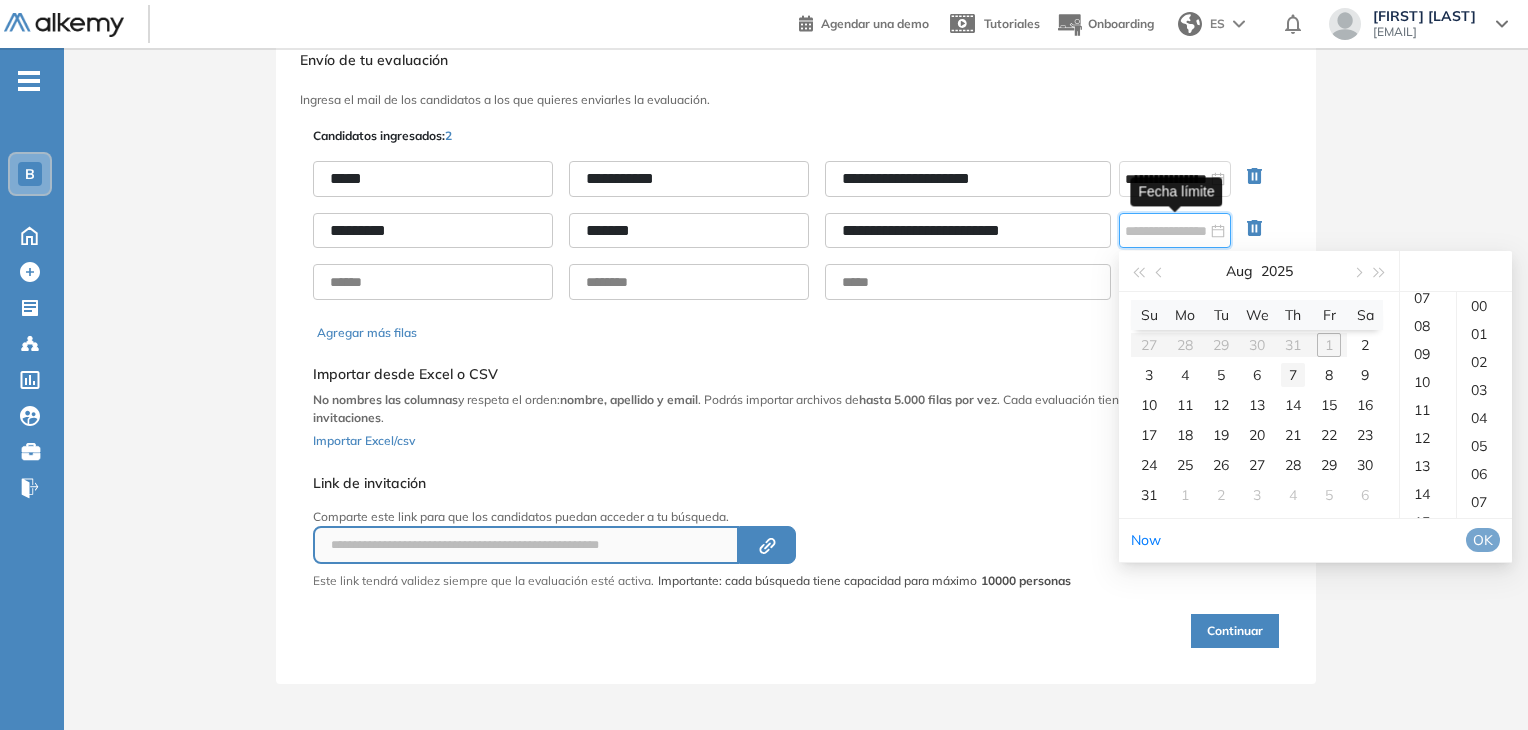 scroll, scrollTop: 915, scrollLeft: 0, axis: vertical 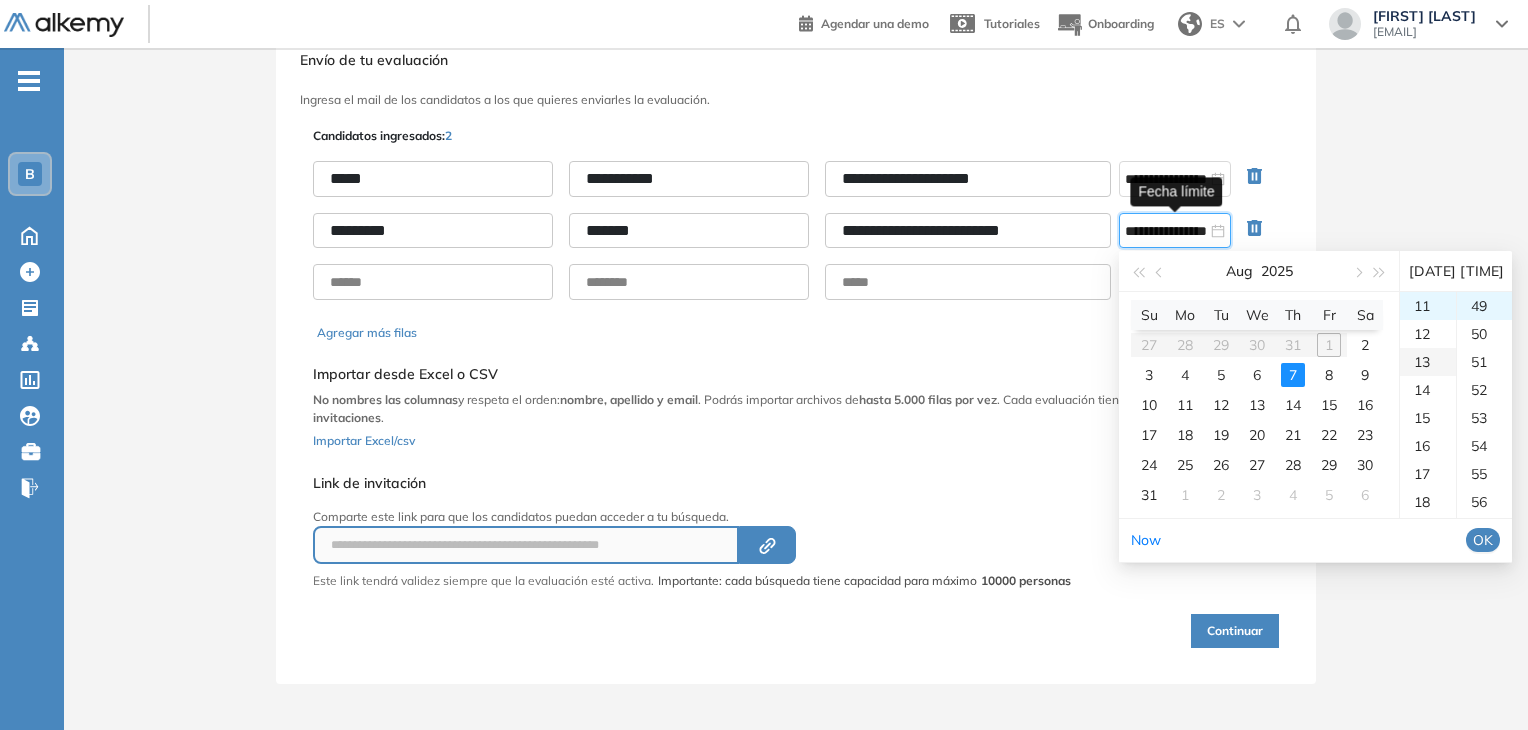 drag, startPoint x: 1450, startPoint y: 427, endPoint x: 1449, endPoint y: 410, distance: 17.029387 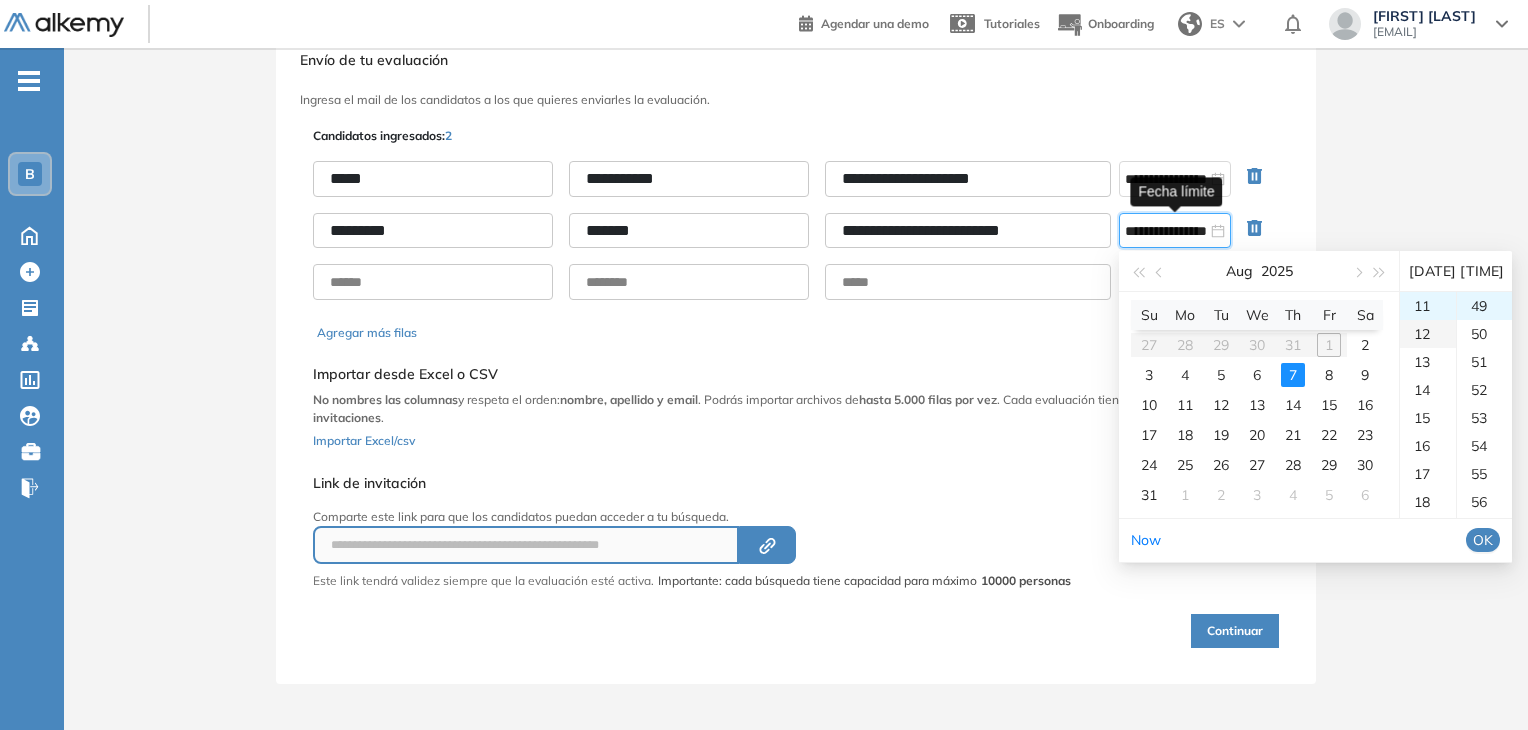 click on "12" at bounding box center [1428, 334] 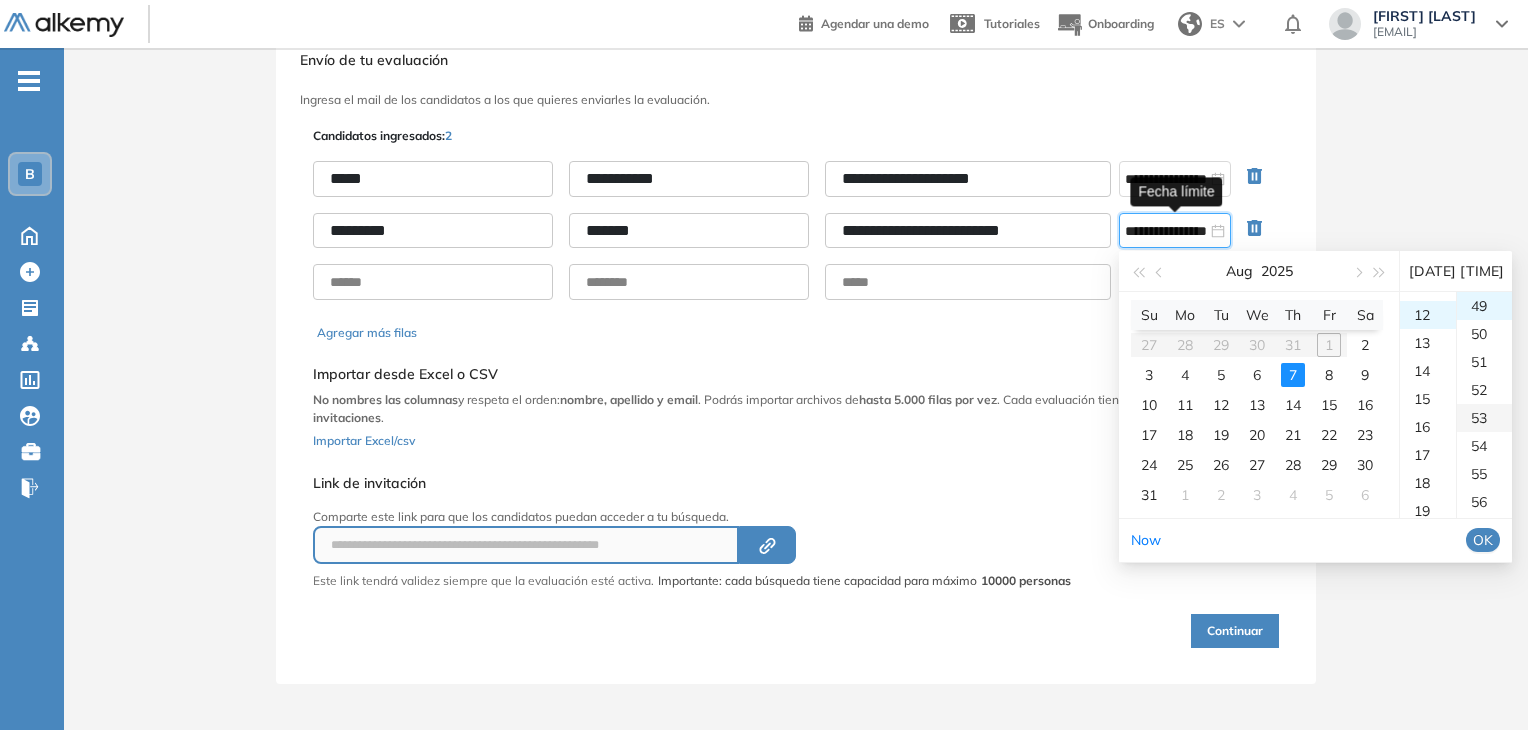 scroll, scrollTop: 336, scrollLeft: 0, axis: vertical 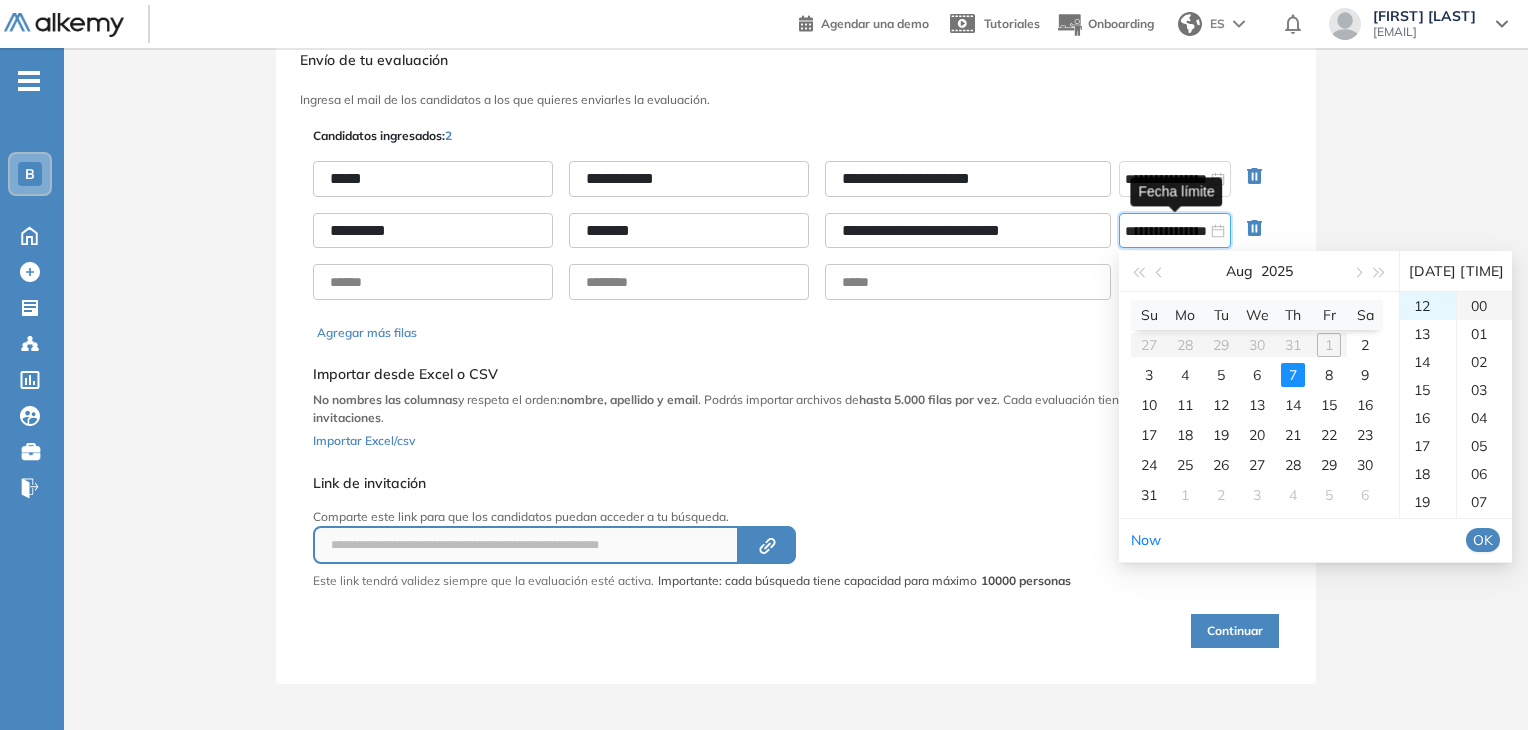click on "00" at bounding box center (1484, 306) 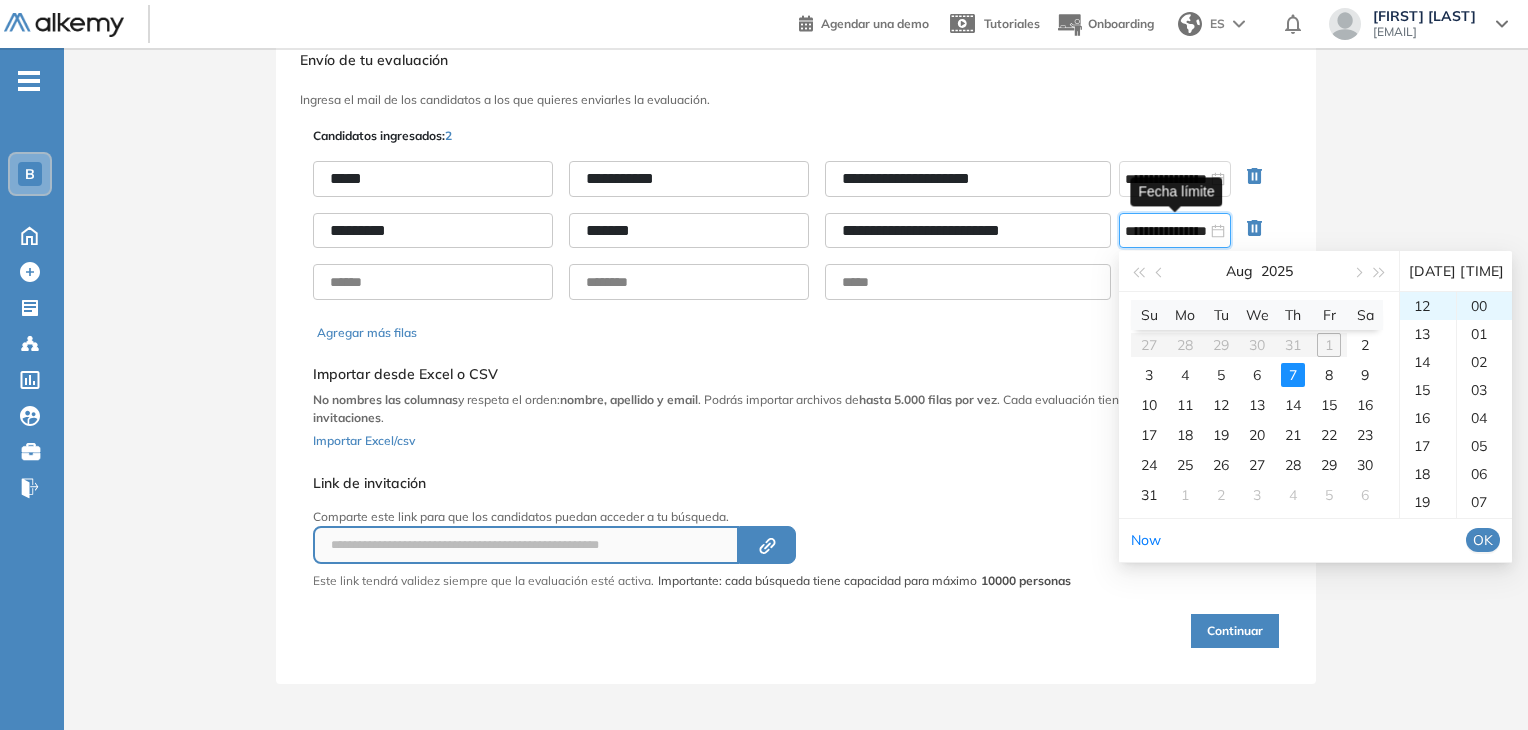 click on "OK" at bounding box center [1483, 540] 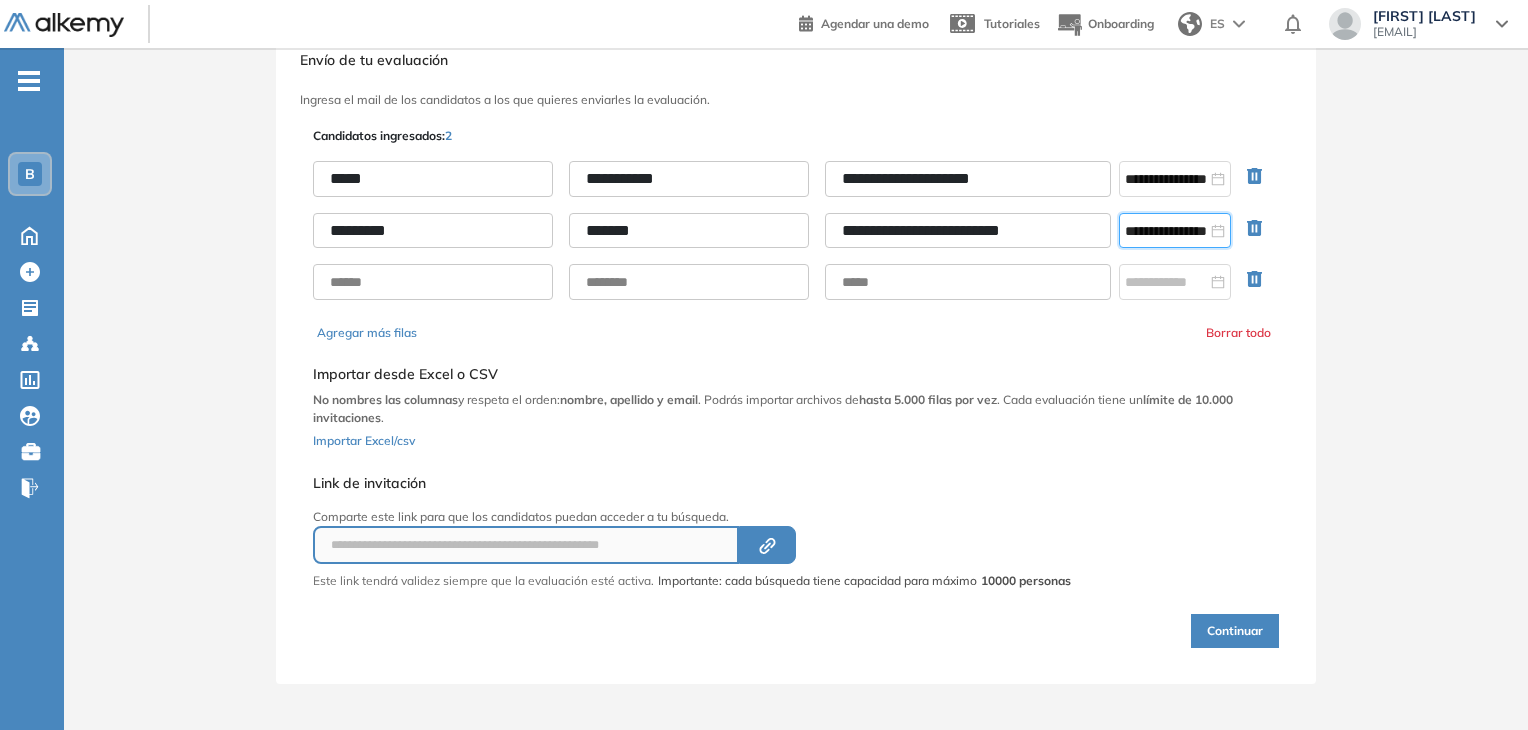 click on "Continuar" at bounding box center (1235, 631) 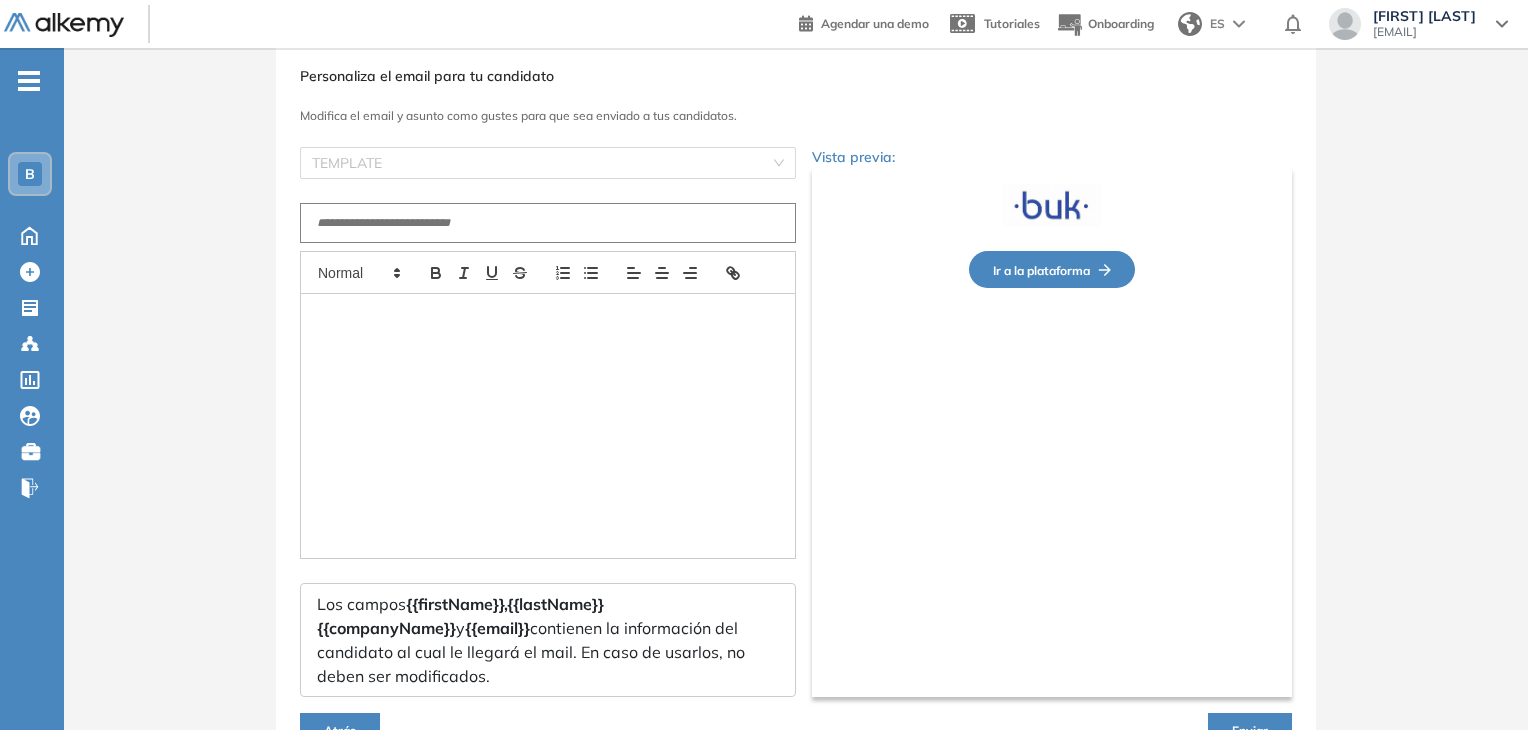 type on "**********" 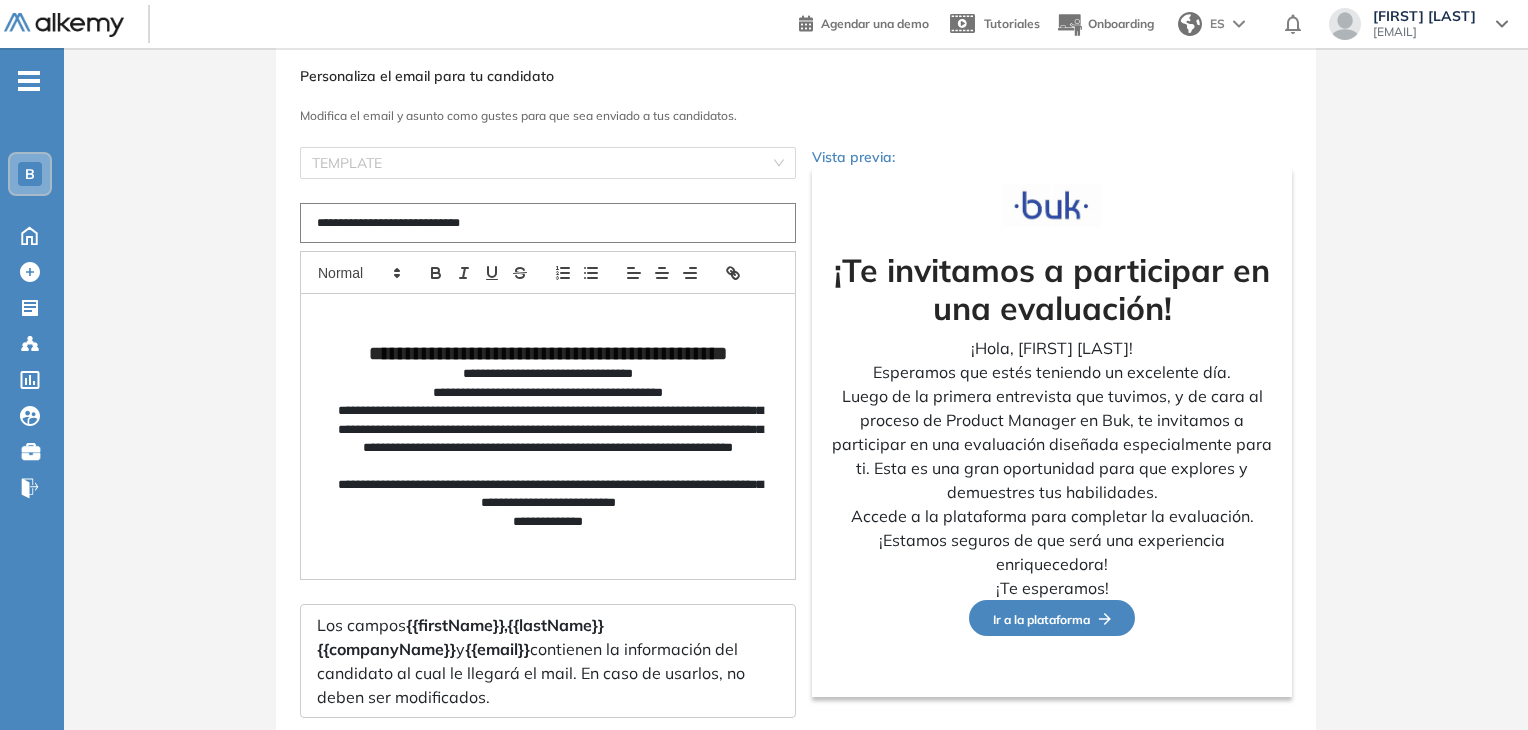 click on "**********" at bounding box center [548, 439] 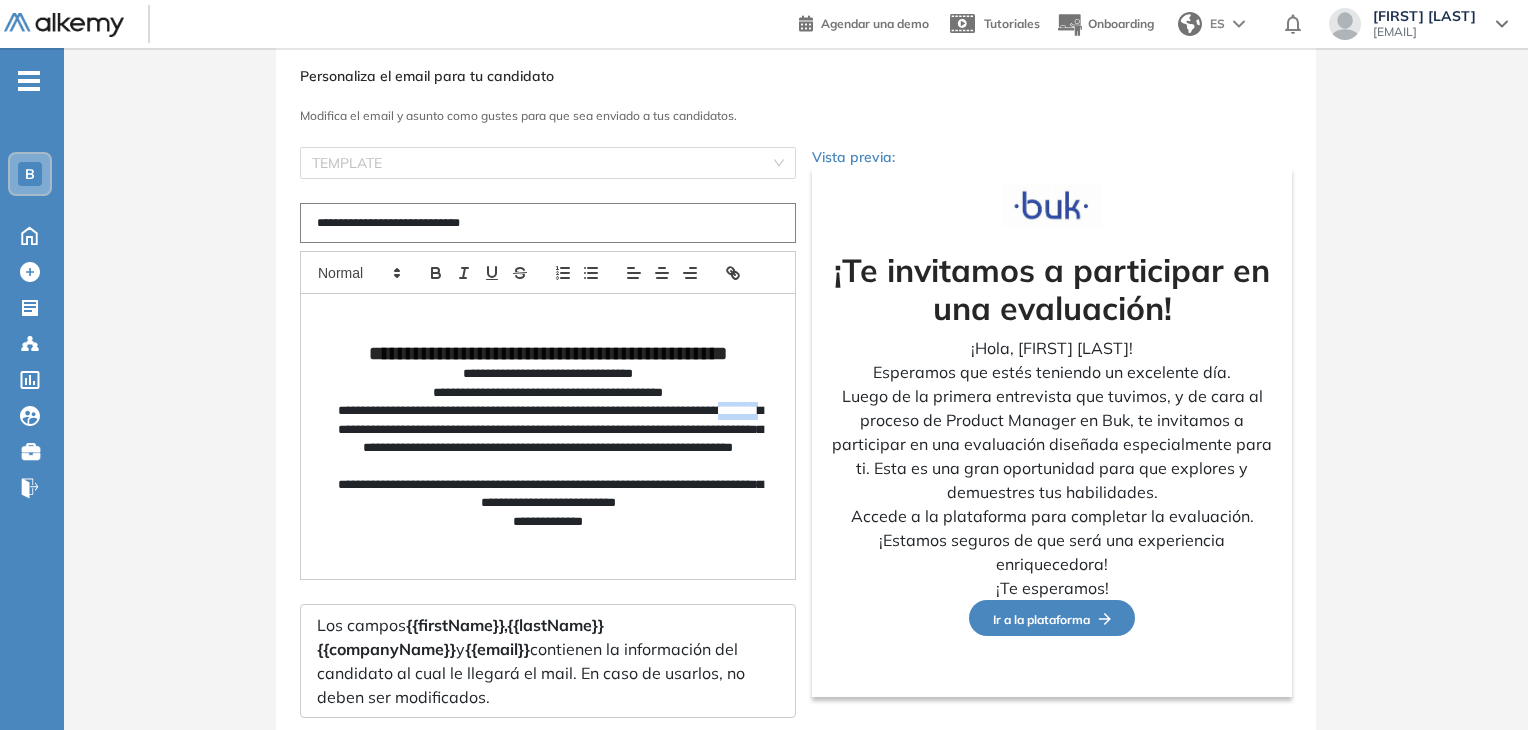 click on "**********" at bounding box center [548, 439] 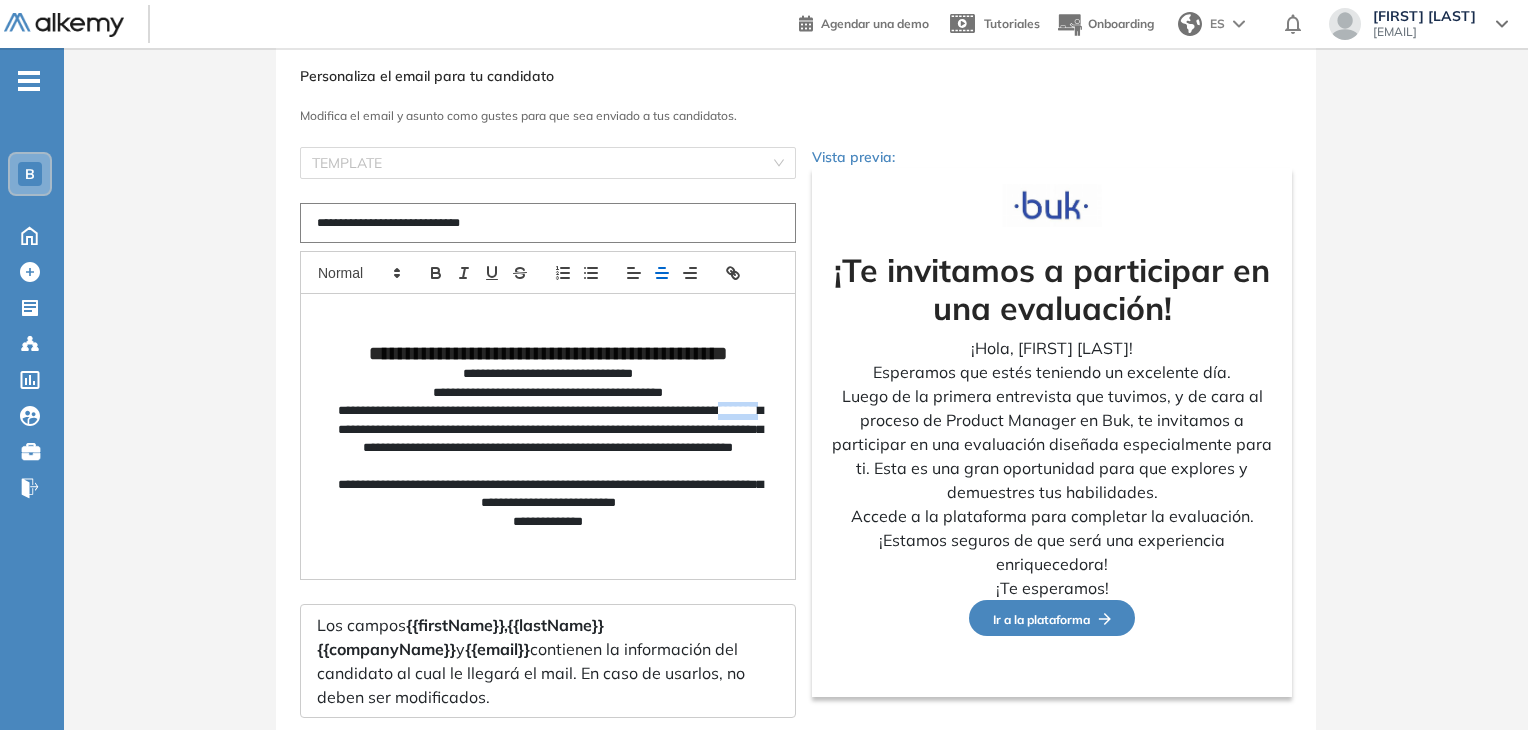 type 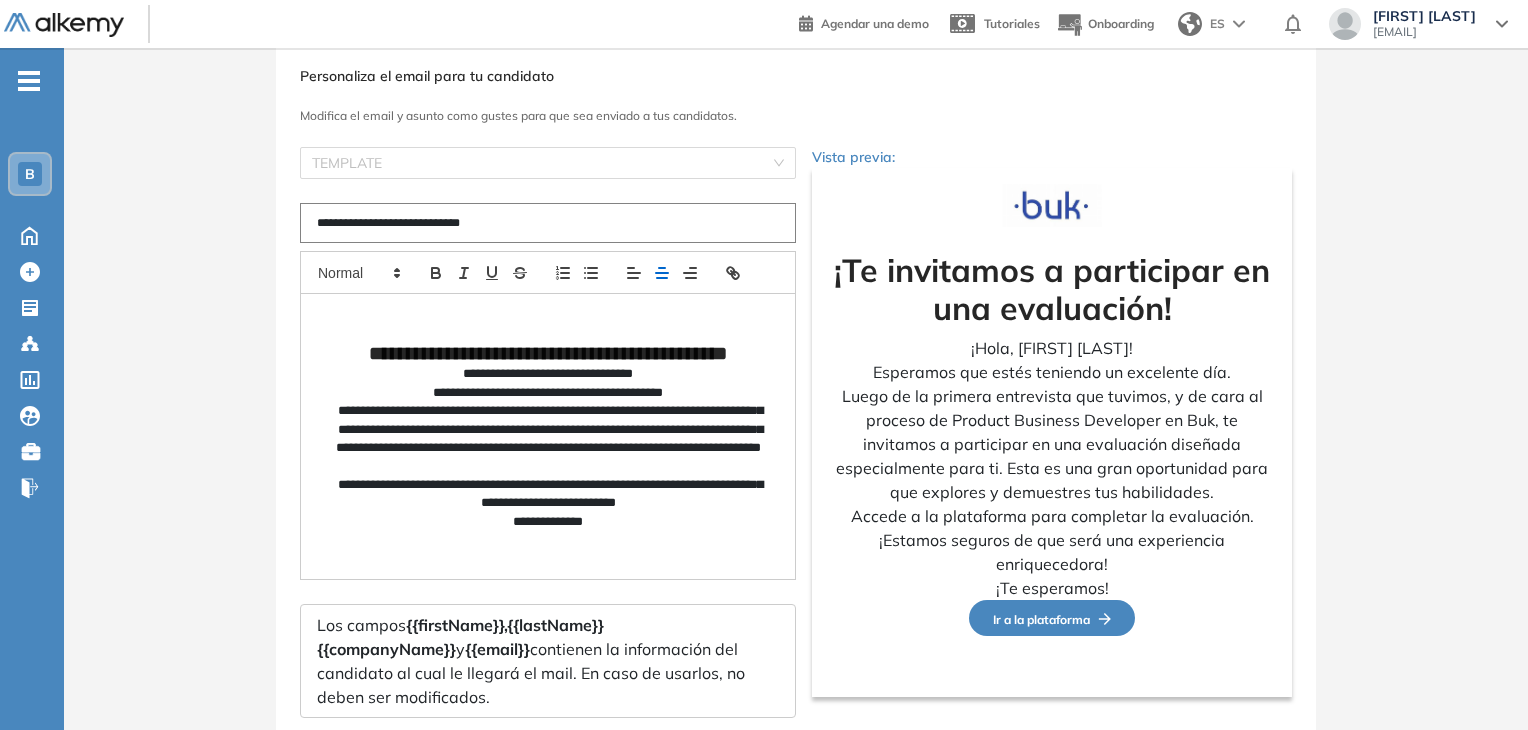 click on "Enviar" at bounding box center [1250, 750] 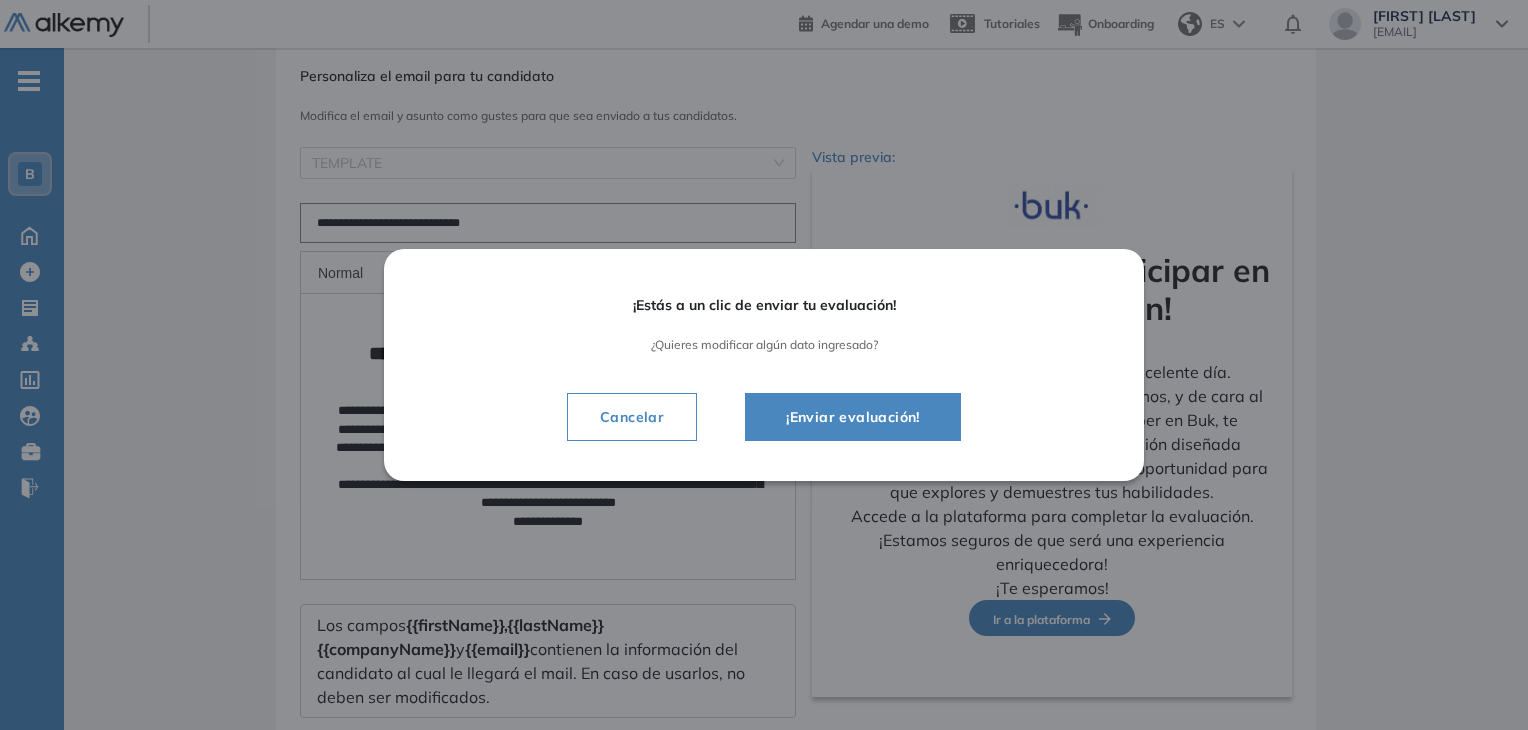 click on "¡Enviar evaluación!" at bounding box center (853, 417) 